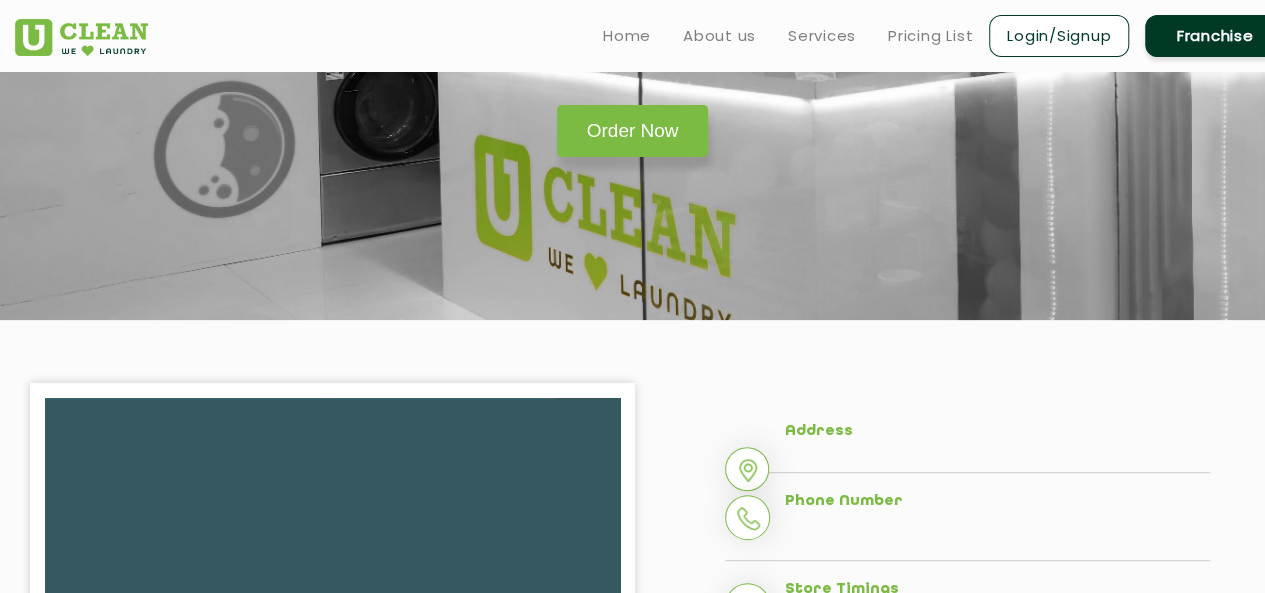 scroll, scrollTop: 0, scrollLeft: 0, axis: both 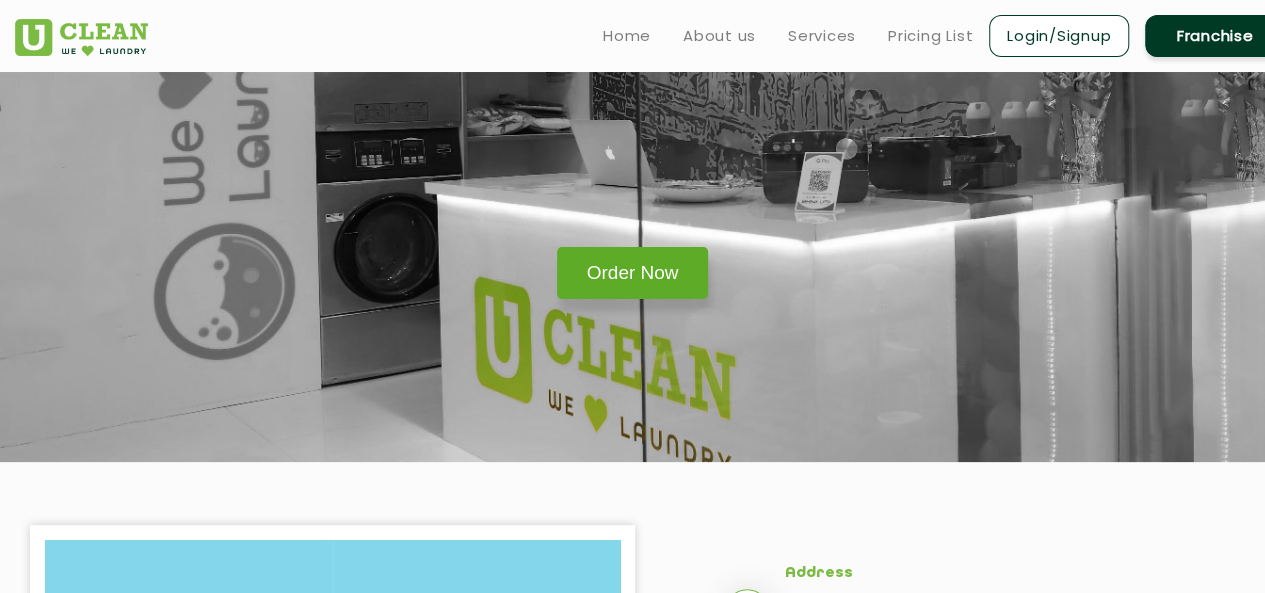 click on "Order Now" 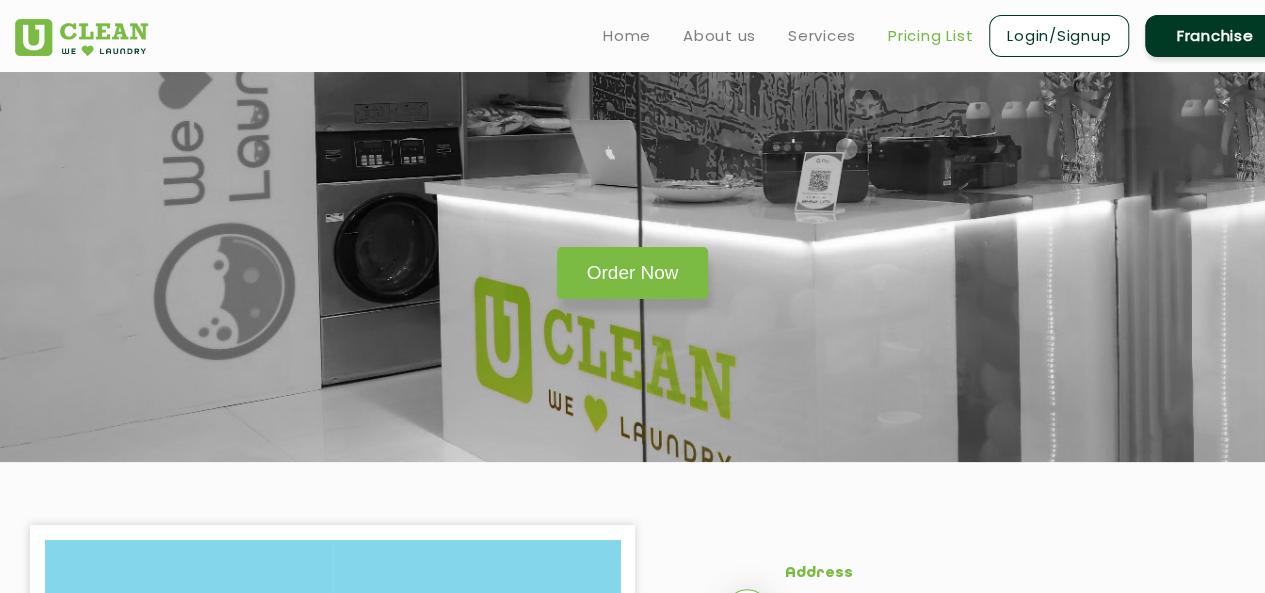 click on "Pricing List" at bounding box center [930, 36] 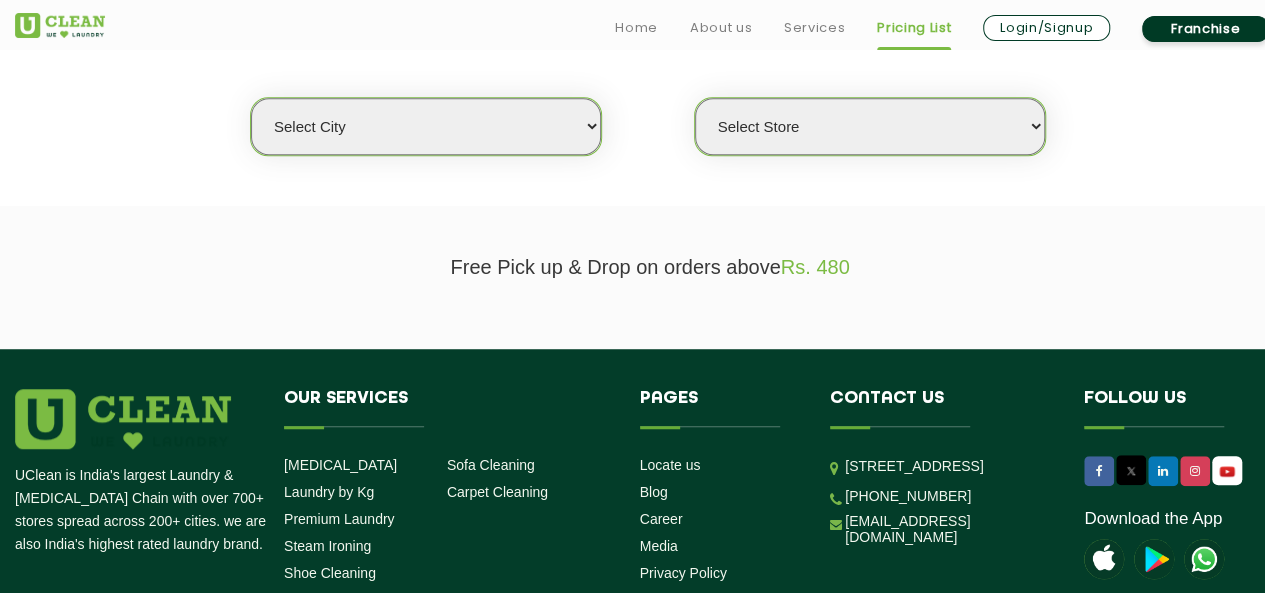 scroll, scrollTop: 532, scrollLeft: 0, axis: vertical 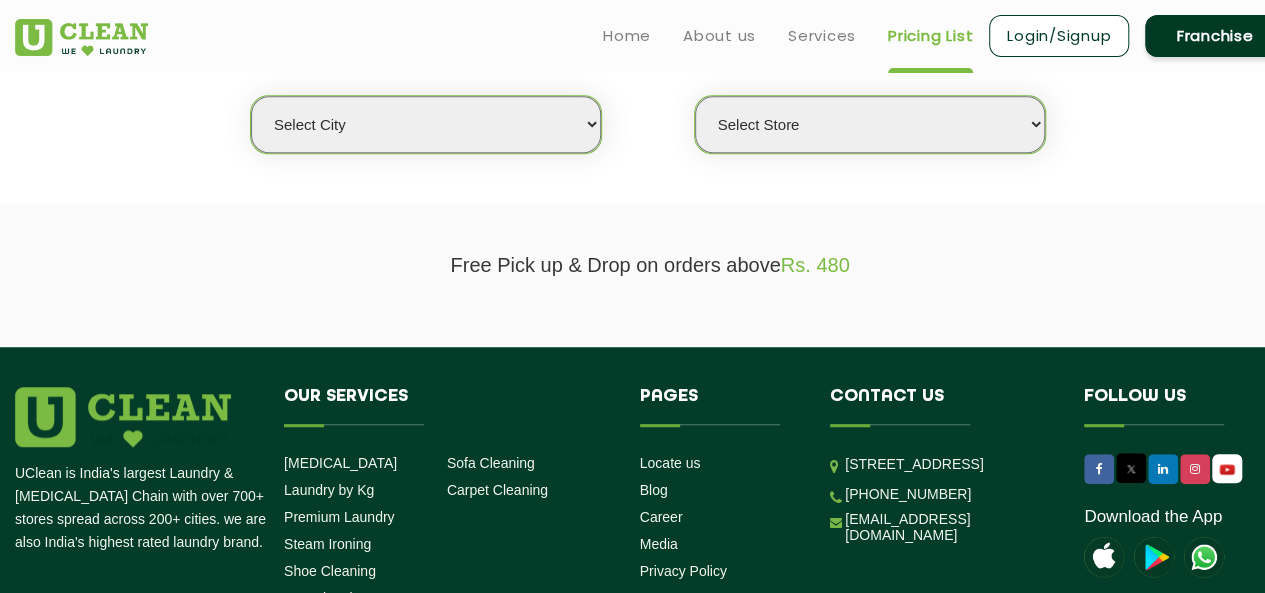 click on "Select city [GEOGRAPHIC_DATA] [GEOGRAPHIC_DATA] [GEOGRAPHIC_DATA] [GEOGRAPHIC_DATA] [GEOGRAPHIC_DATA] [GEOGRAPHIC_DATA] [GEOGRAPHIC_DATA] - [GEOGRAPHIC_DATA] Select [GEOGRAPHIC_DATA] [GEOGRAPHIC_DATA] [GEOGRAPHIC_DATA] [GEOGRAPHIC_DATA] [GEOGRAPHIC_DATA] [GEOGRAPHIC_DATA] [GEOGRAPHIC_DATA] [GEOGRAPHIC_DATA] [GEOGRAPHIC_DATA] [GEOGRAPHIC_DATA] [GEOGRAPHIC_DATA] [GEOGRAPHIC_DATA] [GEOGRAPHIC_DATA] [GEOGRAPHIC_DATA] [GEOGRAPHIC_DATA] [GEOGRAPHIC_DATA] [GEOGRAPHIC_DATA] [GEOGRAPHIC_DATA] [GEOGRAPHIC_DATA] [GEOGRAPHIC_DATA] [GEOGRAPHIC_DATA] [GEOGRAPHIC_DATA] [GEOGRAPHIC_DATA] [GEOGRAPHIC_DATA] [GEOGRAPHIC_DATA] [GEOGRAPHIC_DATA] [GEOGRAPHIC_DATA] [GEOGRAPHIC_DATA] [GEOGRAPHIC_DATA] [GEOGRAPHIC_DATA] [GEOGRAPHIC_DATA] [GEOGRAPHIC_DATA] [GEOGRAPHIC_DATA] [GEOGRAPHIC_DATA] [GEOGRAPHIC_DATA] [GEOGRAPHIC_DATA] [GEOGRAPHIC_DATA] [GEOGRAPHIC_DATA] [GEOGRAPHIC_DATA] [GEOGRAPHIC_DATA] [GEOGRAPHIC_DATA] [GEOGRAPHIC_DATA] [GEOGRAPHIC_DATA] [GEOGRAPHIC_DATA] [GEOGRAPHIC_DATA] [GEOGRAPHIC_DATA] [GEOGRAPHIC_DATA] [GEOGRAPHIC_DATA] [GEOGRAPHIC_DATA] [GEOGRAPHIC_DATA] [GEOGRAPHIC_DATA] [GEOGRAPHIC_DATA] [GEOGRAPHIC_DATA] [GEOGRAPHIC_DATA] [GEOGRAPHIC_DATA] [GEOGRAPHIC_DATA] [GEOGRAPHIC_DATA] [GEOGRAPHIC_DATA] [GEOGRAPHIC_DATA] [GEOGRAPHIC_DATA] [GEOGRAPHIC_DATA] [GEOGRAPHIC_DATA] [GEOGRAPHIC_DATA] [GEOGRAPHIC_DATA] [GEOGRAPHIC_DATA] [GEOGRAPHIC_DATA] [GEOGRAPHIC_DATA] [GEOGRAPHIC_DATA] [GEOGRAPHIC_DATA] [GEOGRAPHIC_DATA] [GEOGRAPHIC_DATA] [GEOGRAPHIC_DATA] [GEOGRAPHIC_DATA] [GEOGRAPHIC_DATA] [GEOGRAPHIC_DATA] [GEOGRAPHIC_DATA] [GEOGRAPHIC_DATA] [GEOGRAPHIC_DATA] [GEOGRAPHIC_DATA] - Select [GEOGRAPHIC_DATA] [GEOGRAPHIC_DATA] [GEOGRAPHIC_DATA] [GEOGRAPHIC_DATA] [GEOGRAPHIC_DATA] [GEOGRAPHIC_DATA] [GEOGRAPHIC_DATA] [GEOGRAPHIC_DATA] [GEOGRAPHIC_DATA] [GEOGRAPHIC_DATA] [GEOGRAPHIC_DATA] [GEOGRAPHIC_DATA] [GEOGRAPHIC_DATA] [GEOGRAPHIC_DATA] [GEOGRAPHIC_DATA] [GEOGRAPHIC_DATA] [GEOGRAPHIC_DATA] [GEOGRAPHIC_DATA] [GEOGRAPHIC_DATA] [GEOGRAPHIC_DATA] [GEOGRAPHIC_DATA] [GEOGRAPHIC_DATA] [GEOGRAPHIC_DATA] [GEOGRAPHIC_DATA] [GEOGRAPHIC_DATA] [GEOGRAPHIC_DATA] [GEOGRAPHIC_DATA] [GEOGRAPHIC_DATA] [GEOGRAPHIC_DATA] [GEOGRAPHIC_DATA] [GEOGRAPHIC_DATA]" at bounding box center (426, 124) 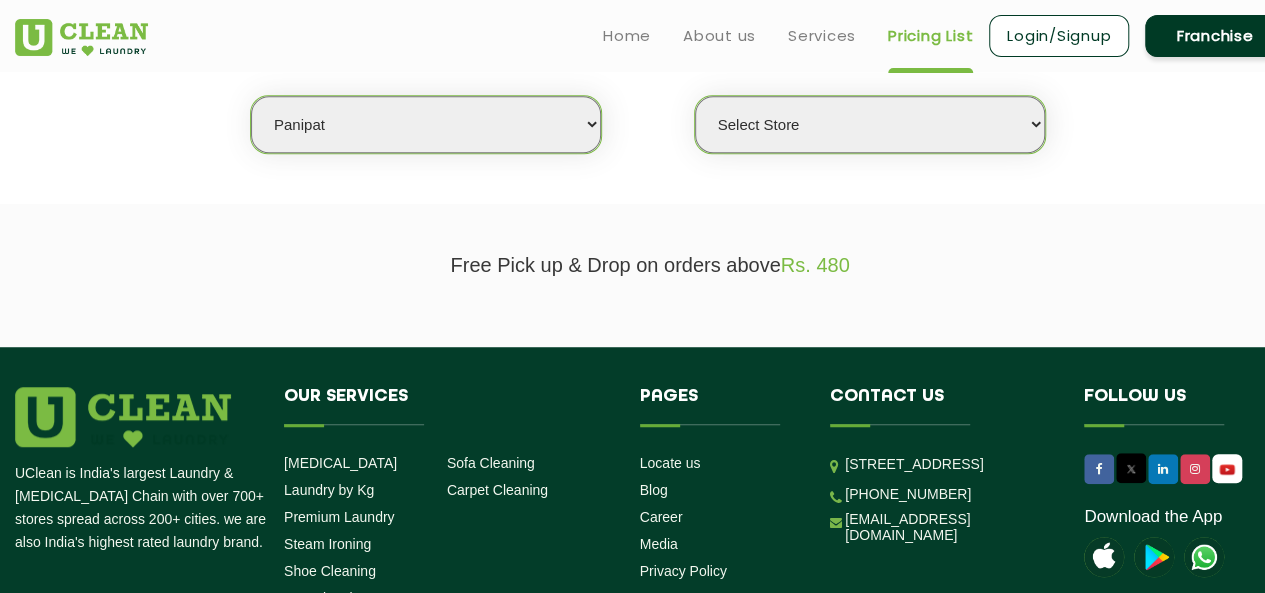 click on "Select city [GEOGRAPHIC_DATA] [GEOGRAPHIC_DATA] [GEOGRAPHIC_DATA] [GEOGRAPHIC_DATA] [GEOGRAPHIC_DATA] [GEOGRAPHIC_DATA] [GEOGRAPHIC_DATA] - [GEOGRAPHIC_DATA] Select [GEOGRAPHIC_DATA] [GEOGRAPHIC_DATA] [GEOGRAPHIC_DATA] [GEOGRAPHIC_DATA] [GEOGRAPHIC_DATA] [GEOGRAPHIC_DATA] [GEOGRAPHIC_DATA] [GEOGRAPHIC_DATA] [GEOGRAPHIC_DATA] [GEOGRAPHIC_DATA] [GEOGRAPHIC_DATA] [GEOGRAPHIC_DATA] [GEOGRAPHIC_DATA] [GEOGRAPHIC_DATA] [GEOGRAPHIC_DATA] [GEOGRAPHIC_DATA] [GEOGRAPHIC_DATA] [GEOGRAPHIC_DATA] [GEOGRAPHIC_DATA] [GEOGRAPHIC_DATA] [GEOGRAPHIC_DATA] [GEOGRAPHIC_DATA] [GEOGRAPHIC_DATA] [GEOGRAPHIC_DATA] [GEOGRAPHIC_DATA] [GEOGRAPHIC_DATA] [GEOGRAPHIC_DATA] [GEOGRAPHIC_DATA] [GEOGRAPHIC_DATA] [GEOGRAPHIC_DATA] [GEOGRAPHIC_DATA] [GEOGRAPHIC_DATA] [GEOGRAPHIC_DATA] [GEOGRAPHIC_DATA] [GEOGRAPHIC_DATA] [GEOGRAPHIC_DATA] [GEOGRAPHIC_DATA] [GEOGRAPHIC_DATA] [GEOGRAPHIC_DATA] [GEOGRAPHIC_DATA] [GEOGRAPHIC_DATA] [GEOGRAPHIC_DATA] [GEOGRAPHIC_DATA] [GEOGRAPHIC_DATA] [GEOGRAPHIC_DATA] [GEOGRAPHIC_DATA] [GEOGRAPHIC_DATA] [GEOGRAPHIC_DATA] [GEOGRAPHIC_DATA] [GEOGRAPHIC_DATA] [GEOGRAPHIC_DATA] [GEOGRAPHIC_DATA] [GEOGRAPHIC_DATA] [GEOGRAPHIC_DATA] [GEOGRAPHIC_DATA] [GEOGRAPHIC_DATA] [GEOGRAPHIC_DATA] [GEOGRAPHIC_DATA] [GEOGRAPHIC_DATA] [GEOGRAPHIC_DATA] [GEOGRAPHIC_DATA] [GEOGRAPHIC_DATA] [GEOGRAPHIC_DATA] [GEOGRAPHIC_DATA] [GEOGRAPHIC_DATA] [GEOGRAPHIC_DATA] [GEOGRAPHIC_DATA] [GEOGRAPHIC_DATA] [GEOGRAPHIC_DATA] [GEOGRAPHIC_DATA] [GEOGRAPHIC_DATA] [GEOGRAPHIC_DATA] [GEOGRAPHIC_DATA] [GEOGRAPHIC_DATA] [GEOGRAPHIC_DATA] [GEOGRAPHIC_DATA] [GEOGRAPHIC_DATA] [GEOGRAPHIC_DATA] [GEOGRAPHIC_DATA] - Select [GEOGRAPHIC_DATA] [GEOGRAPHIC_DATA] [GEOGRAPHIC_DATA] [GEOGRAPHIC_DATA] [GEOGRAPHIC_DATA] [GEOGRAPHIC_DATA] [GEOGRAPHIC_DATA] [GEOGRAPHIC_DATA] [GEOGRAPHIC_DATA] [GEOGRAPHIC_DATA] [GEOGRAPHIC_DATA] [GEOGRAPHIC_DATA] [GEOGRAPHIC_DATA] [GEOGRAPHIC_DATA] [GEOGRAPHIC_DATA] [GEOGRAPHIC_DATA] [GEOGRAPHIC_DATA] [GEOGRAPHIC_DATA] [GEOGRAPHIC_DATA] [GEOGRAPHIC_DATA] [GEOGRAPHIC_DATA] [GEOGRAPHIC_DATA] [GEOGRAPHIC_DATA] [GEOGRAPHIC_DATA] [GEOGRAPHIC_DATA] [GEOGRAPHIC_DATA] [GEOGRAPHIC_DATA] [GEOGRAPHIC_DATA] [GEOGRAPHIC_DATA] [GEOGRAPHIC_DATA] [GEOGRAPHIC_DATA]" at bounding box center (426, 124) 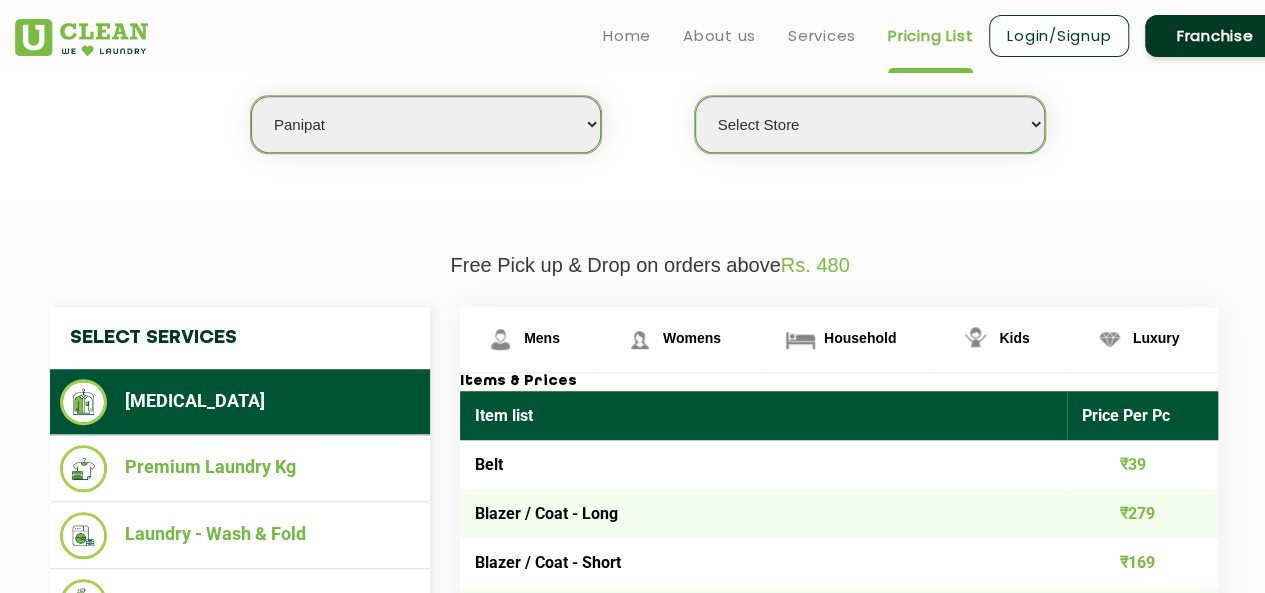 click on "Select city [GEOGRAPHIC_DATA] [GEOGRAPHIC_DATA] [GEOGRAPHIC_DATA] [GEOGRAPHIC_DATA] [GEOGRAPHIC_DATA] [GEOGRAPHIC_DATA] [GEOGRAPHIC_DATA] - [GEOGRAPHIC_DATA] Select [GEOGRAPHIC_DATA] [GEOGRAPHIC_DATA] [GEOGRAPHIC_DATA] [GEOGRAPHIC_DATA] [GEOGRAPHIC_DATA] [GEOGRAPHIC_DATA] [GEOGRAPHIC_DATA] [GEOGRAPHIC_DATA] [GEOGRAPHIC_DATA] [GEOGRAPHIC_DATA] [GEOGRAPHIC_DATA] [GEOGRAPHIC_DATA] [GEOGRAPHIC_DATA] [GEOGRAPHIC_DATA] [GEOGRAPHIC_DATA] [GEOGRAPHIC_DATA] [GEOGRAPHIC_DATA] [GEOGRAPHIC_DATA] [GEOGRAPHIC_DATA] [GEOGRAPHIC_DATA] [GEOGRAPHIC_DATA] [GEOGRAPHIC_DATA] [GEOGRAPHIC_DATA] [GEOGRAPHIC_DATA] [GEOGRAPHIC_DATA] [GEOGRAPHIC_DATA] [GEOGRAPHIC_DATA] [GEOGRAPHIC_DATA] [GEOGRAPHIC_DATA] [GEOGRAPHIC_DATA] [GEOGRAPHIC_DATA] [GEOGRAPHIC_DATA] [GEOGRAPHIC_DATA] [GEOGRAPHIC_DATA] [GEOGRAPHIC_DATA] [GEOGRAPHIC_DATA] [GEOGRAPHIC_DATA] [GEOGRAPHIC_DATA] [GEOGRAPHIC_DATA] [GEOGRAPHIC_DATA] [GEOGRAPHIC_DATA] [GEOGRAPHIC_DATA] [GEOGRAPHIC_DATA] [GEOGRAPHIC_DATA] [GEOGRAPHIC_DATA] [GEOGRAPHIC_DATA] [GEOGRAPHIC_DATA] [GEOGRAPHIC_DATA] [GEOGRAPHIC_DATA] [GEOGRAPHIC_DATA] [GEOGRAPHIC_DATA] [GEOGRAPHIC_DATA] [GEOGRAPHIC_DATA] [GEOGRAPHIC_DATA] [GEOGRAPHIC_DATA] [GEOGRAPHIC_DATA] [GEOGRAPHIC_DATA] [GEOGRAPHIC_DATA] [GEOGRAPHIC_DATA] [GEOGRAPHIC_DATA] [GEOGRAPHIC_DATA] [GEOGRAPHIC_DATA] [GEOGRAPHIC_DATA] [GEOGRAPHIC_DATA] [GEOGRAPHIC_DATA] [GEOGRAPHIC_DATA] [GEOGRAPHIC_DATA] [GEOGRAPHIC_DATA] [GEOGRAPHIC_DATA] [GEOGRAPHIC_DATA] [GEOGRAPHIC_DATA] [GEOGRAPHIC_DATA] [GEOGRAPHIC_DATA] [GEOGRAPHIC_DATA] [GEOGRAPHIC_DATA] [GEOGRAPHIC_DATA] [GEOGRAPHIC_DATA] [GEOGRAPHIC_DATA] [GEOGRAPHIC_DATA] - Select [GEOGRAPHIC_DATA] [GEOGRAPHIC_DATA] [GEOGRAPHIC_DATA] [GEOGRAPHIC_DATA] [GEOGRAPHIC_DATA] [GEOGRAPHIC_DATA] [GEOGRAPHIC_DATA] [GEOGRAPHIC_DATA] [GEOGRAPHIC_DATA] [GEOGRAPHIC_DATA] [GEOGRAPHIC_DATA] [GEOGRAPHIC_DATA] [GEOGRAPHIC_DATA] [GEOGRAPHIC_DATA] [GEOGRAPHIC_DATA] [GEOGRAPHIC_DATA] [GEOGRAPHIC_DATA] [GEOGRAPHIC_DATA] [GEOGRAPHIC_DATA] [GEOGRAPHIC_DATA] [GEOGRAPHIC_DATA] [GEOGRAPHIC_DATA] [GEOGRAPHIC_DATA] [GEOGRAPHIC_DATA] [GEOGRAPHIC_DATA] [GEOGRAPHIC_DATA] [GEOGRAPHIC_DATA] [GEOGRAPHIC_DATA] [GEOGRAPHIC_DATA] [GEOGRAPHIC_DATA] [GEOGRAPHIC_DATA]" at bounding box center [426, 124] 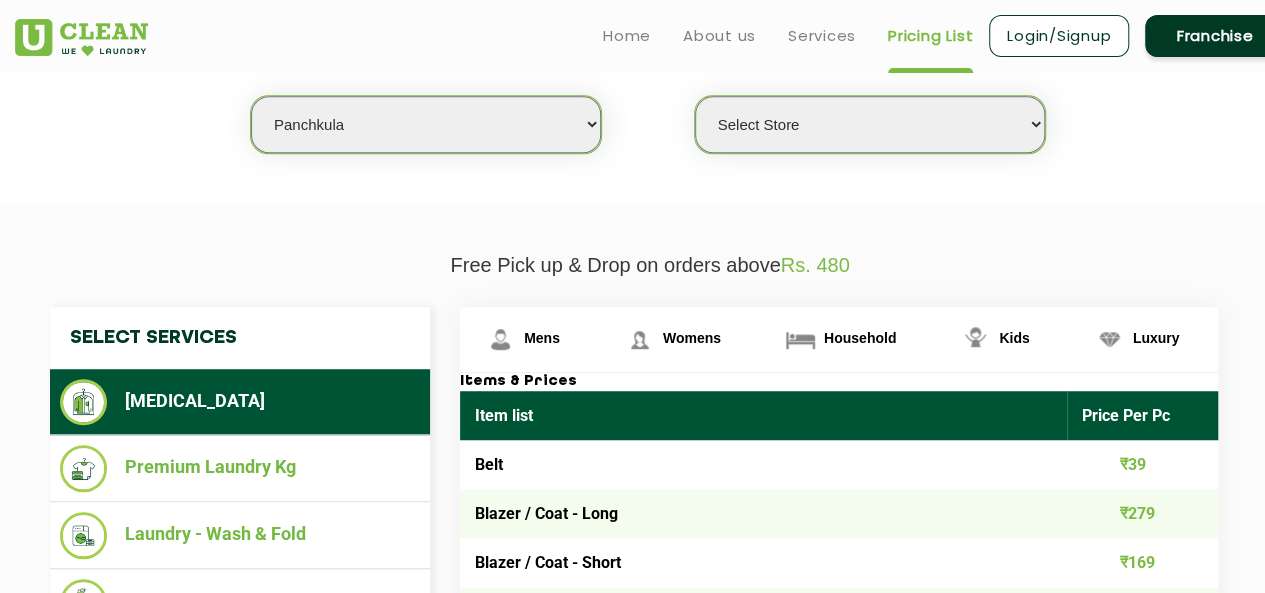 click on "Select city [GEOGRAPHIC_DATA] [GEOGRAPHIC_DATA] [GEOGRAPHIC_DATA] [GEOGRAPHIC_DATA] [GEOGRAPHIC_DATA] [GEOGRAPHIC_DATA] [GEOGRAPHIC_DATA] - [GEOGRAPHIC_DATA] Select [GEOGRAPHIC_DATA] [GEOGRAPHIC_DATA] [GEOGRAPHIC_DATA] [GEOGRAPHIC_DATA] [GEOGRAPHIC_DATA] [GEOGRAPHIC_DATA] [GEOGRAPHIC_DATA] [GEOGRAPHIC_DATA] [GEOGRAPHIC_DATA] [GEOGRAPHIC_DATA] [GEOGRAPHIC_DATA] [GEOGRAPHIC_DATA] [GEOGRAPHIC_DATA] [GEOGRAPHIC_DATA] [GEOGRAPHIC_DATA] [GEOGRAPHIC_DATA] [GEOGRAPHIC_DATA] [GEOGRAPHIC_DATA] [GEOGRAPHIC_DATA] [GEOGRAPHIC_DATA] [GEOGRAPHIC_DATA] [GEOGRAPHIC_DATA] [GEOGRAPHIC_DATA] [GEOGRAPHIC_DATA] [GEOGRAPHIC_DATA] [GEOGRAPHIC_DATA] [GEOGRAPHIC_DATA] [GEOGRAPHIC_DATA] [GEOGRAPHIC_DATA] [GEOGRAPHIC_DATA] [GEOGRAPHIC_DATA] [GEOGRAPHIC_DATA] [GEOGRAPHIC_DATA] [GEOGRAPHIC_DATA] [GEOGRAPHIC_DATA] [GEOGRAPHIC_DATA] [GEOGRAPHIC_DATA] [GEOGRAPHIC_DATA] [GEOGRAPHIC_DATA] [GEOGRAPHIC_DATA] [GEOGRAPHIC_DATA] [GEOGRAPHIC_DATA] [GEOGRAPHIC_DATA] [GEOGRAPHIC_DATA] [GEOGRAPHIC_DATA] [GEOGRAPHIC_DATA] [GEOGRAPHIC_DATA] [GEOGRAPHIC_DATA] [GEOGRAPHIC_DATA] [GEOGRAPHIC_DATA] [GEOGRAPHIC_DATA] [GEOGRAPHIC_DATA] [GEOGRAPHIC_DATA] [GEOGRAPHIC_DATA] [GEOGRAPHIC_DATA] [GEOGRAPHIC_DATA] [GEOGRAPHIC_DATA] [GEOGRAPHIC_DATA] [GEOGRAPHIC_DATA] [GEOGRAPHIC_DATA] [GEOGRAPHIC_DATA] [GEOGRAPHIC_DATA] [GEOGRAPHIC_DATA] [GEOGRAPHIC_DATA] [GEOGRAPHIC_DATA] [GEOGRAPHIC_DATA] [GEOGRAPHIC_DATA] [GEOGRAPHIC_DATA] [GEOGRAPHIC_DATA] [GEOGRAPHIC_DATA] [GEOGRAPHIC_DATA] [GEOGRAPHIC_DATA] [GEOGRAPHIC_DATA] [GEOGRAPHIC_DATA] [GEOGRAPHIC_DATA] [GEOGRAPHIC_DATA] [GEOGRAPHIC_DATA] [GEOGRAPHIC_DATA] [GEOGRAPHIC_DATA] - Select [GEOGRAPHIC_DATA] [GEOGRAPHIC_DATA] [GEOGRAPHIC_DATA] [GEOGRAPHIC_DATA] [GEOGRAPHIC_DATA] [GEOGRAPHIC_DATA] [GEOGRAPHIC_DATA] [GEOGRAPHIC_DATA] [GEOGRAPHIC_DATA] [GEOGRAPHIC_DATA] [GEOGRAPHIC_DATA] [GEOGRAPHIC_DATA] [GEOGRAPHIC_DATA] [GEOGRAPHIC_DATA] [GEOGRAPHIC_DATA] [GEOGRAPHIC_DATA] [GEOGRAPHIC_DATA] [GEOGRAPHIC_DATA] [GEOGRAPHIC_DATA] [GEOGRAPHIC_DATA] [GEOGRAPHIC_DATA] [GEOGRAPHIC_DATA] [GEOGRAPHIC_DATA] [GEOGRAPHIC_DATA] [GEOGRAPHIC_DATA] [GEOGRAPHIC_DATA] [GEOGRAPHIC_DATA] [GEOGRAPHIC_DATA] [GEOGRAPHIC_DATA] [GEOGRAPHIC_DATA] [GEOGRAPHIC_DATA]" at bounding box center [426, 124] 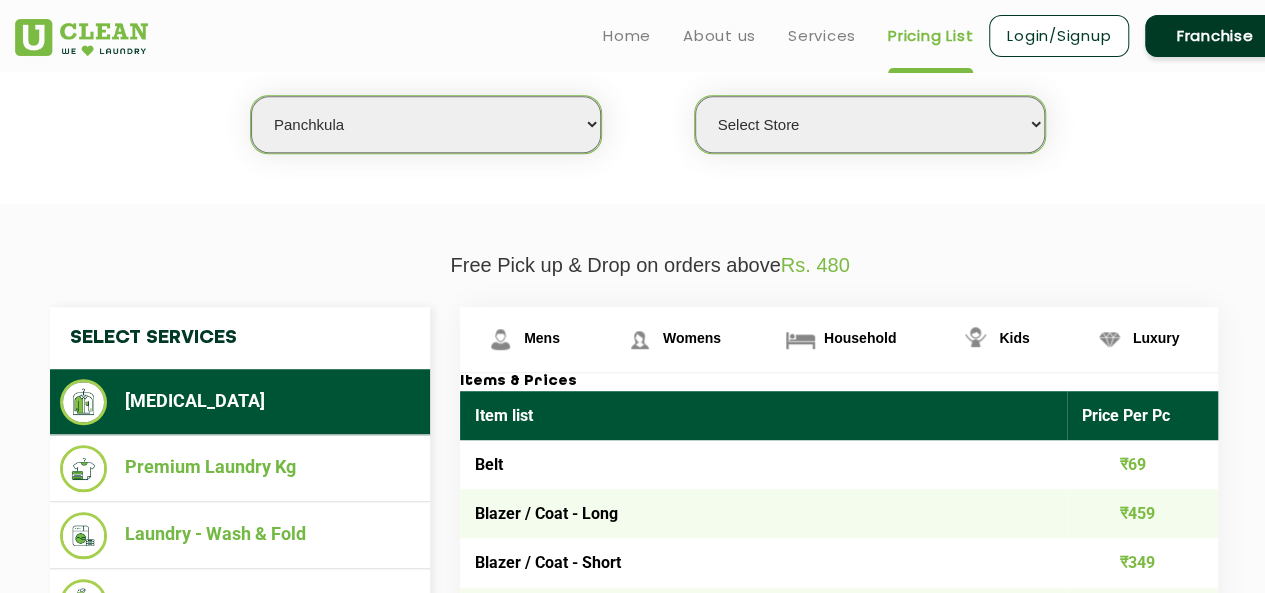 click on "Select Store UClean Peer Muchalla UClean Sector 14" at bounding box center [870, 124] 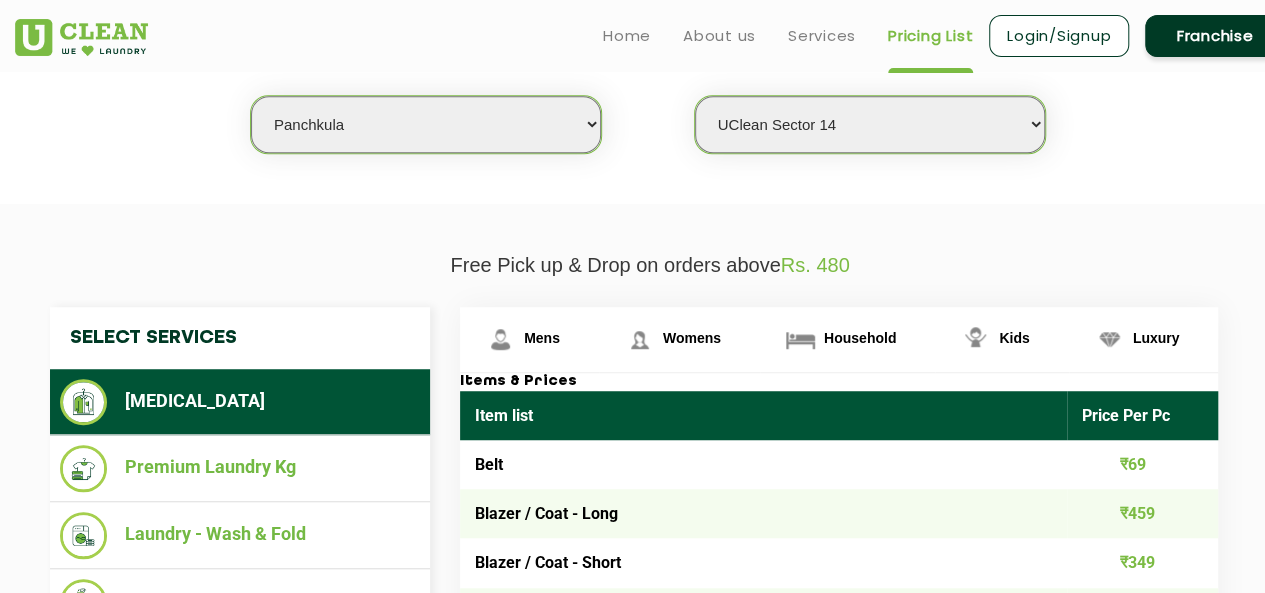 click on "Select Store UClean Peer Muchalla UClean Sector 14" at bounding box center (870, 124) 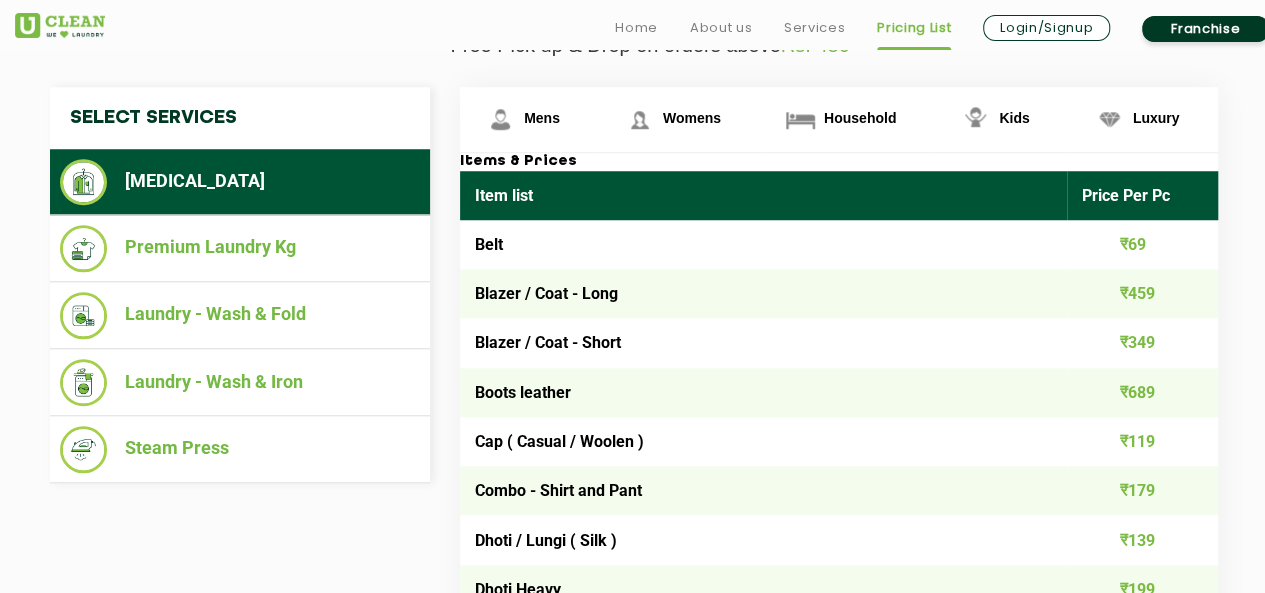 scroll, scrollTop: 753, scrollLeft: 0, axis: vertical 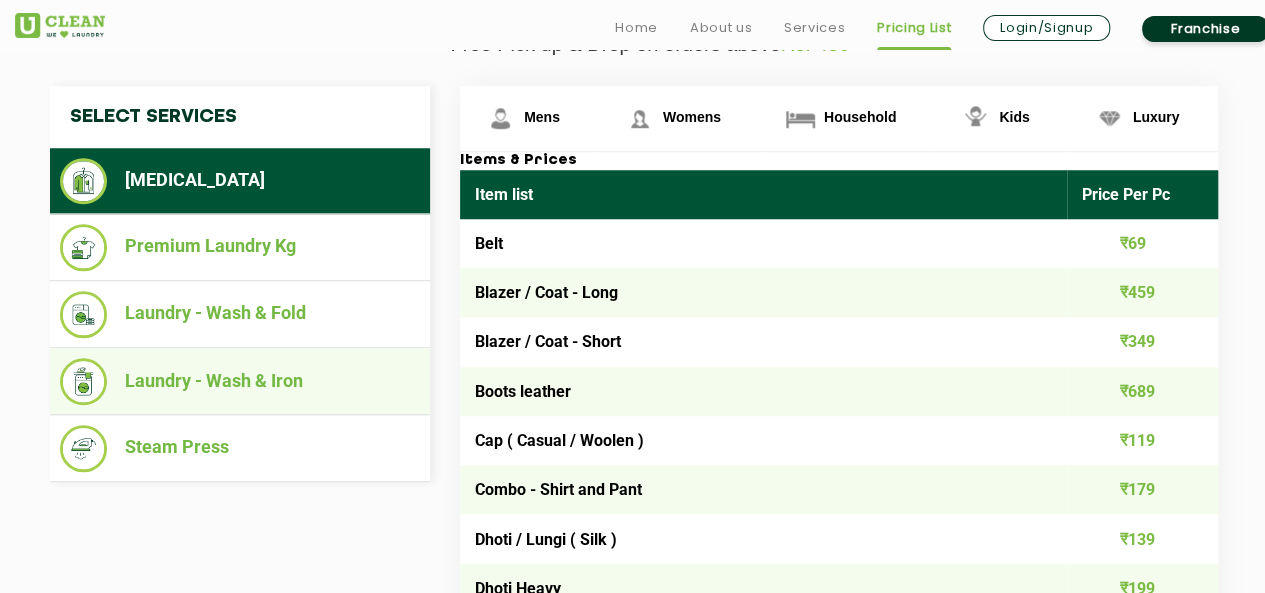 click on "Laundry - Wash & Iron" at bounding box center [240, 381] 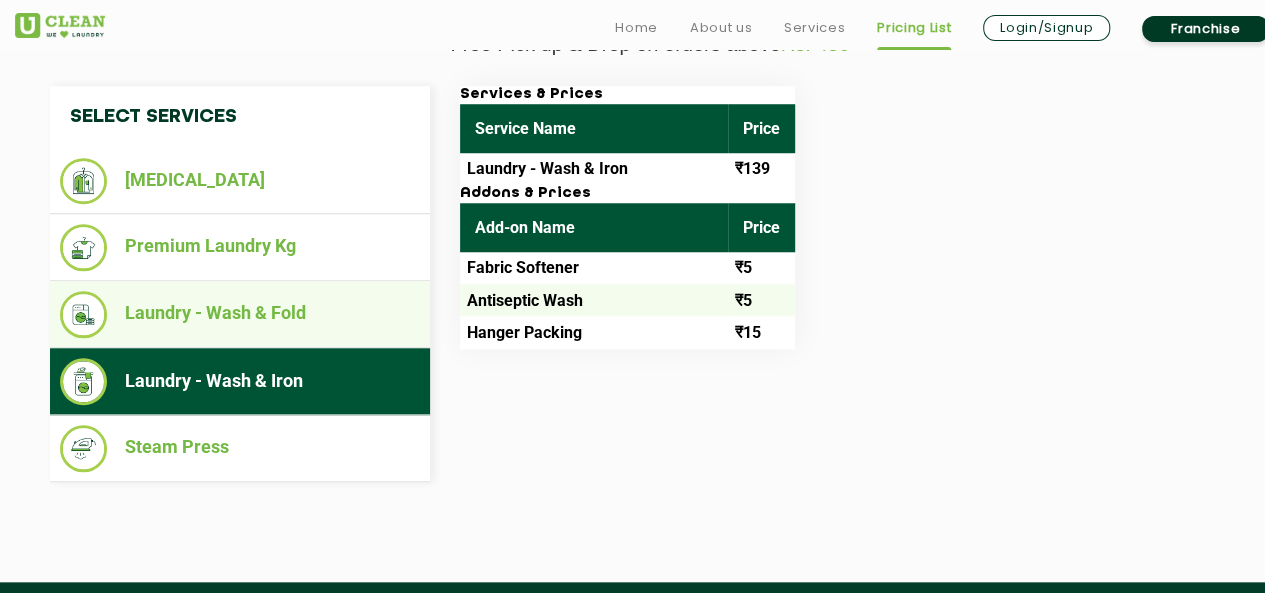 click on "Laundry - Wash & Fold" at bounding box center [240, 314] 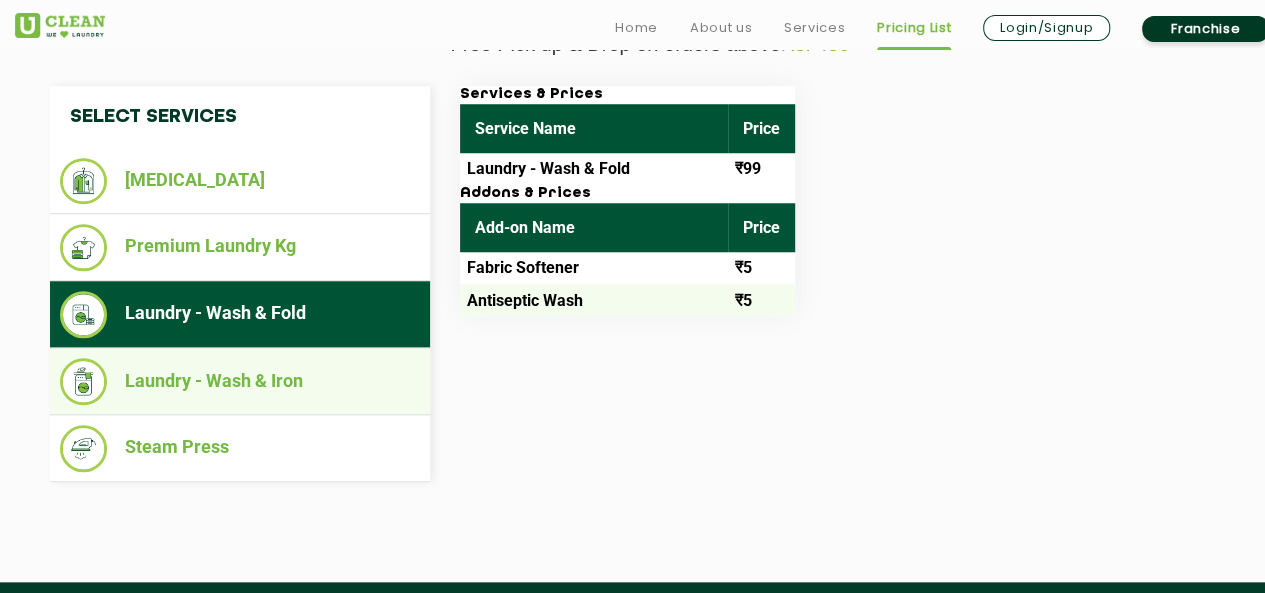 click on "Laundry - Wash & Iron" at bounding box center (240, 381) 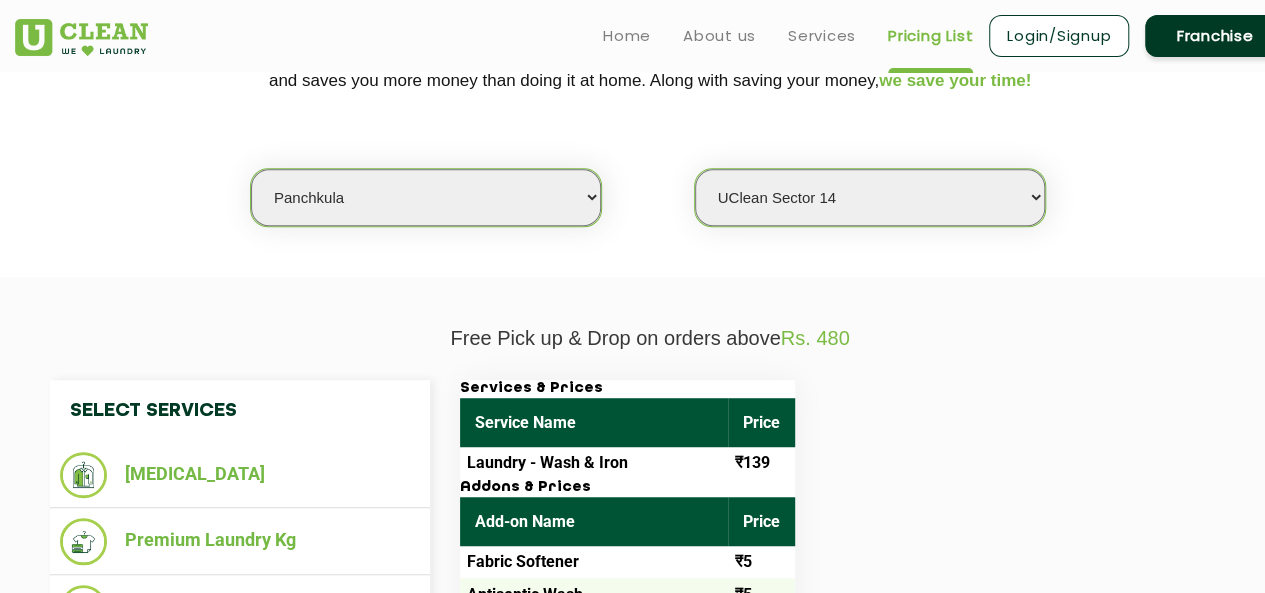 scroll, scrollTop: 0, scrollLeft: 0, axis: both 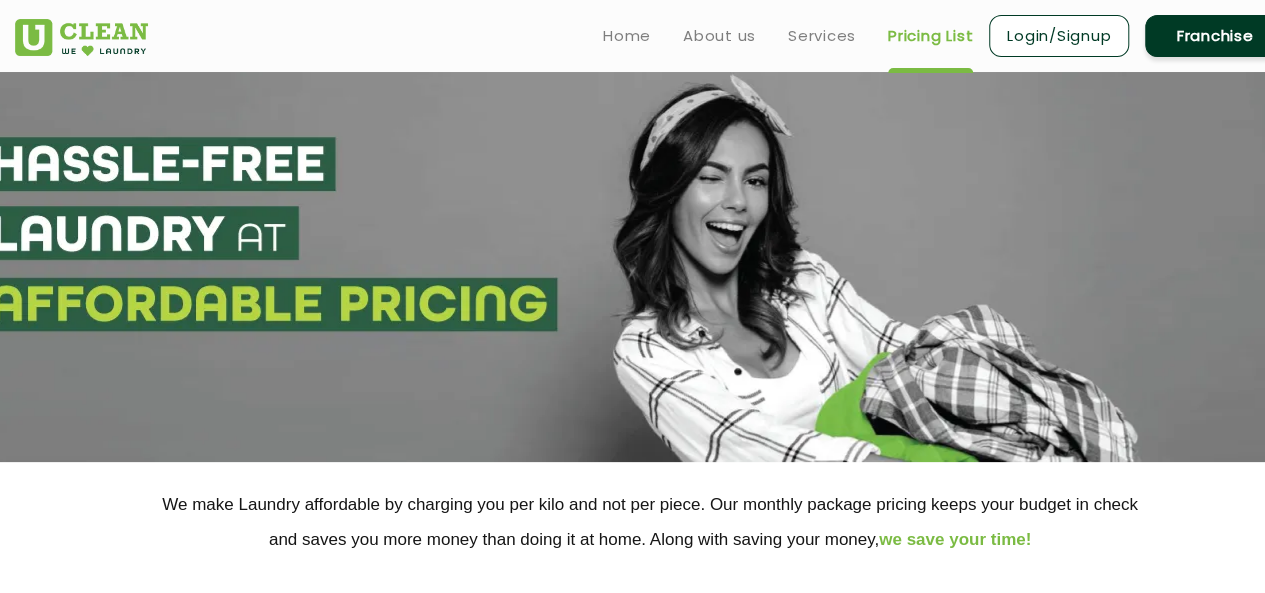 click on "Login/Signup" at bounding box center [1059, 36] 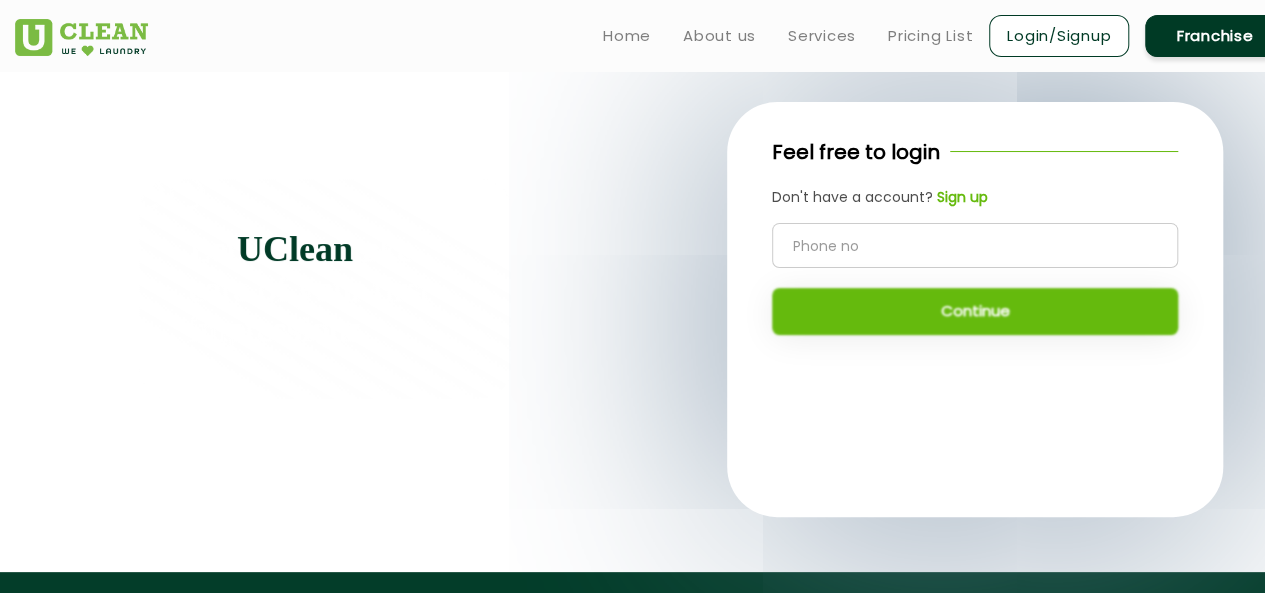 click 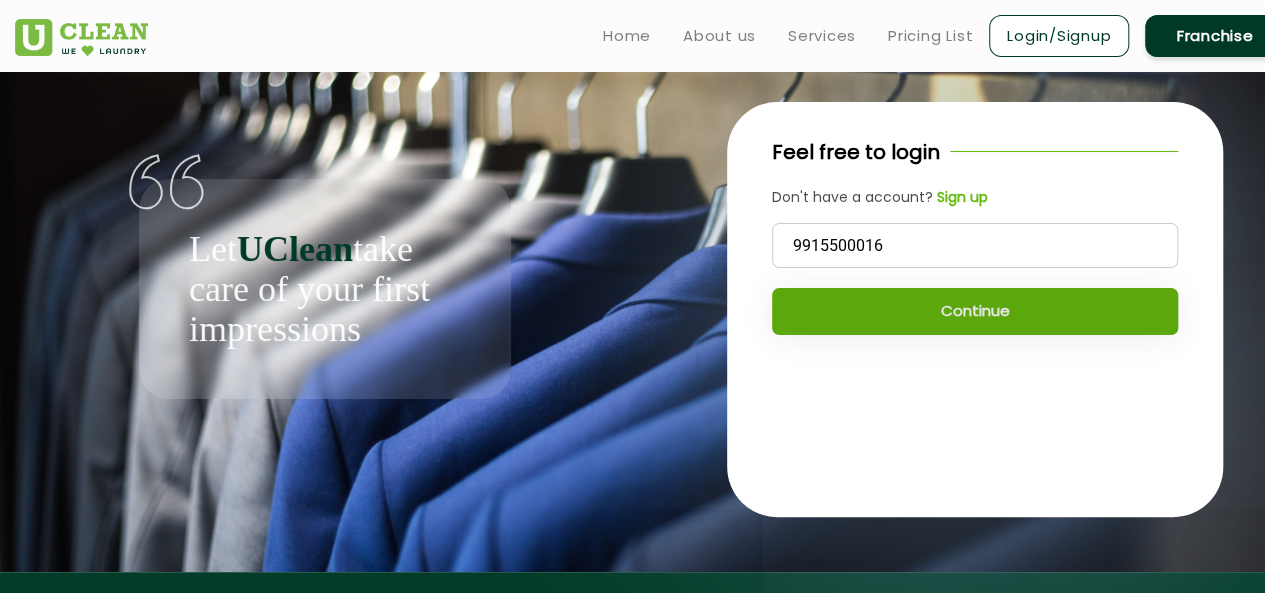 type on "9915500016" 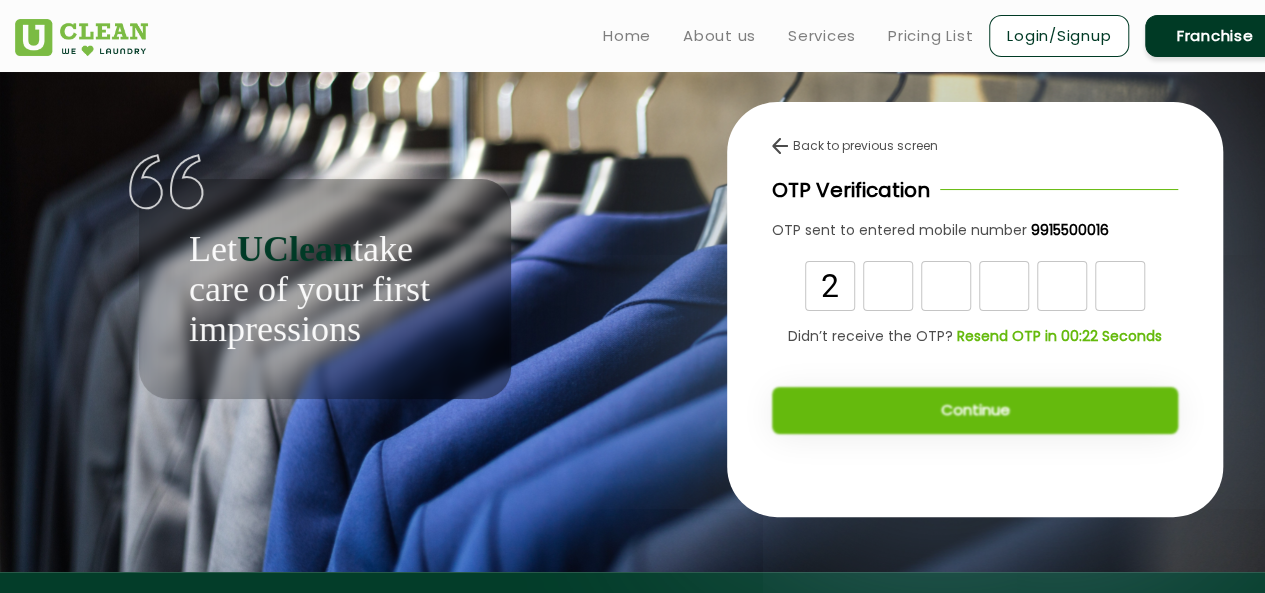 type on "2" 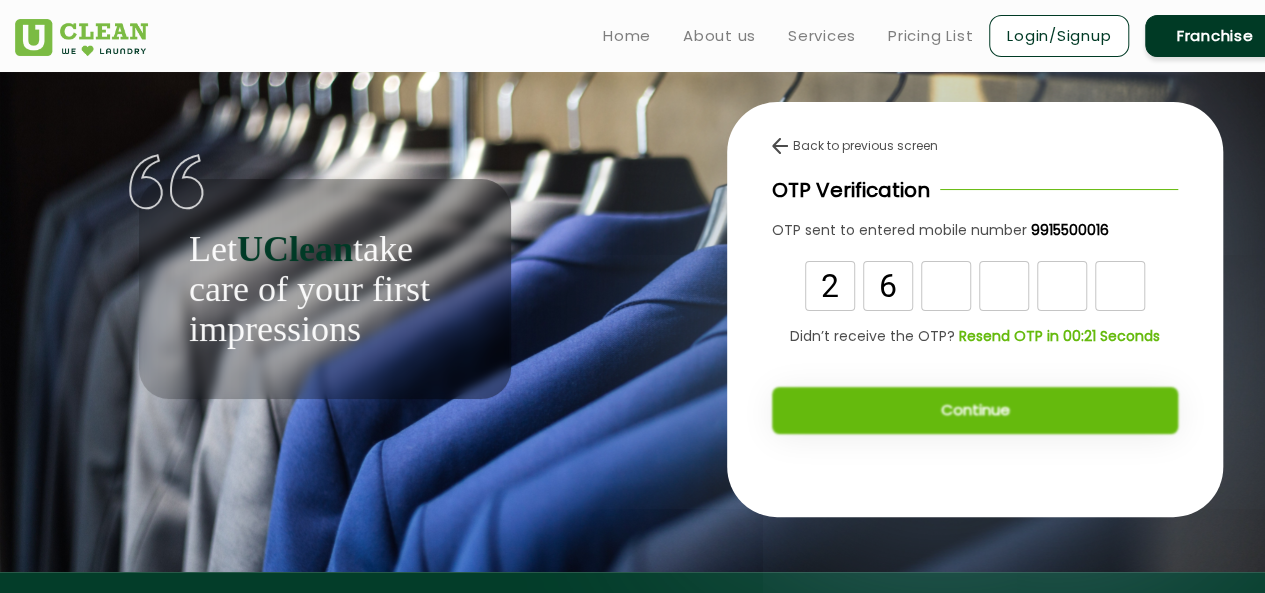 type on "6" 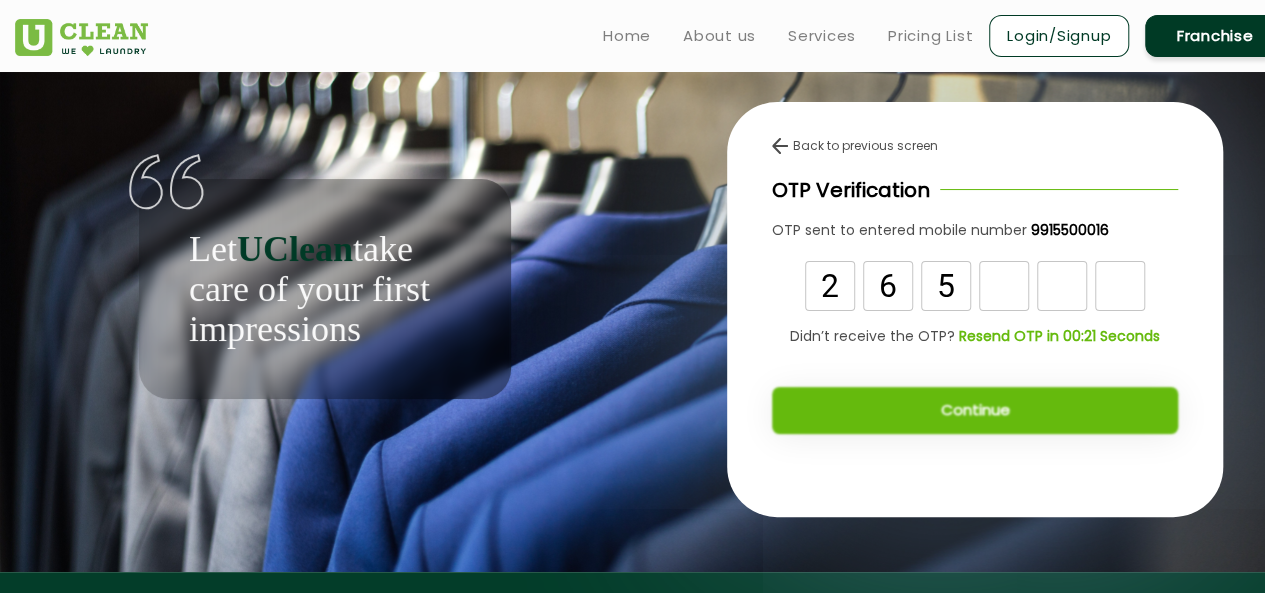 type on "5" 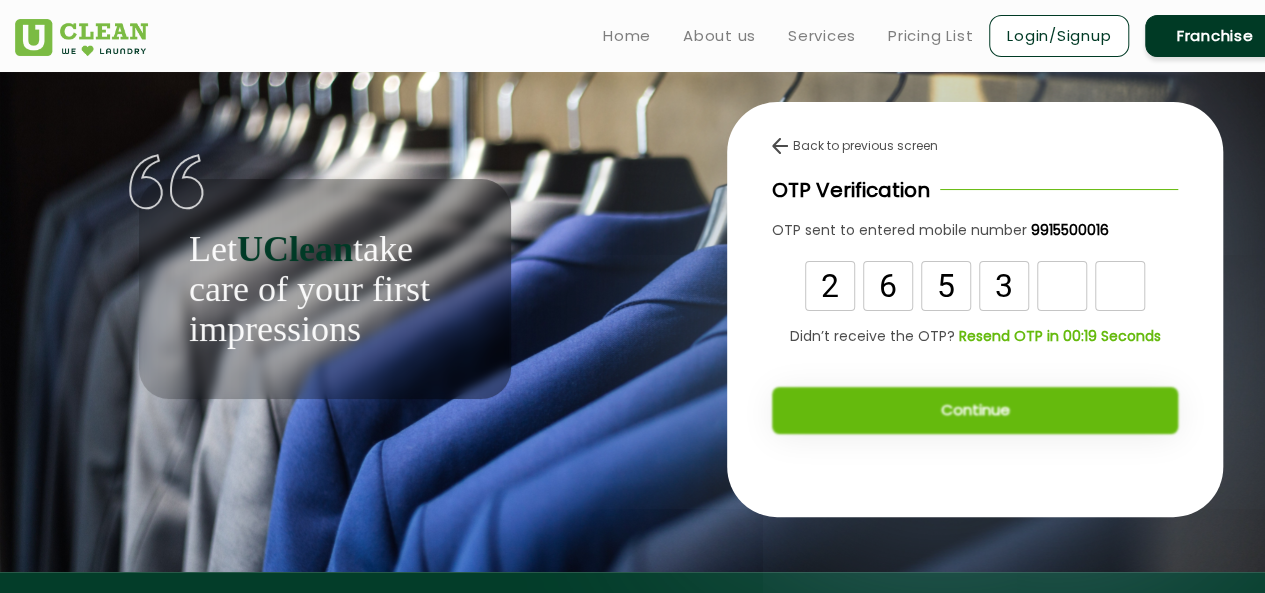 type on "3" 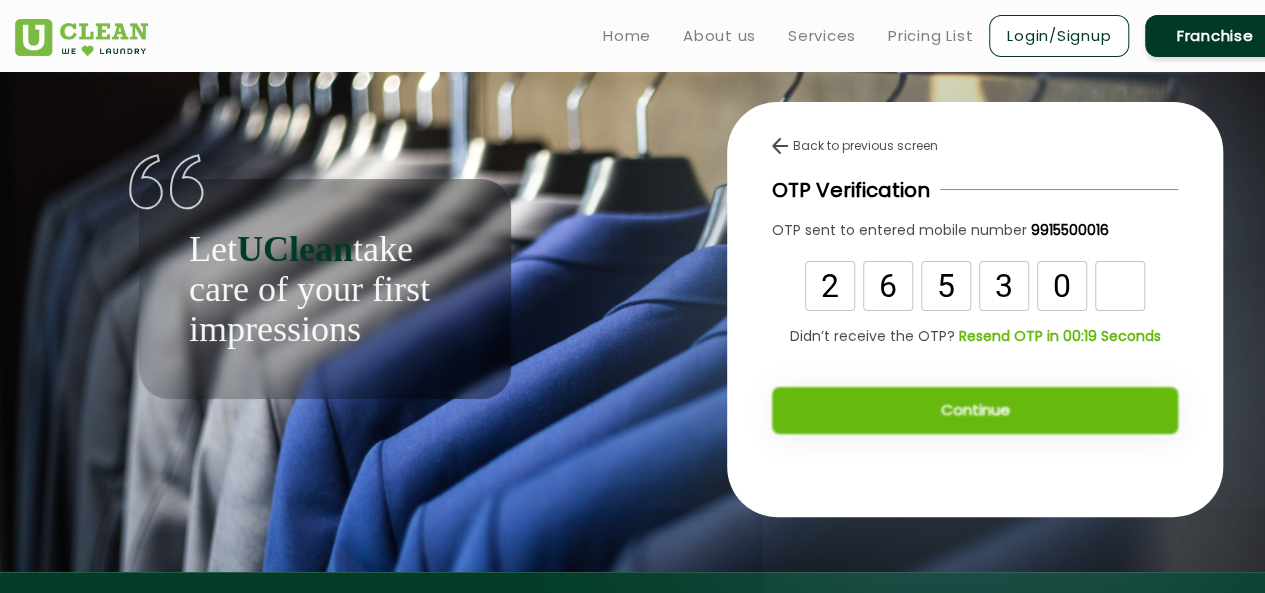 type on "0" 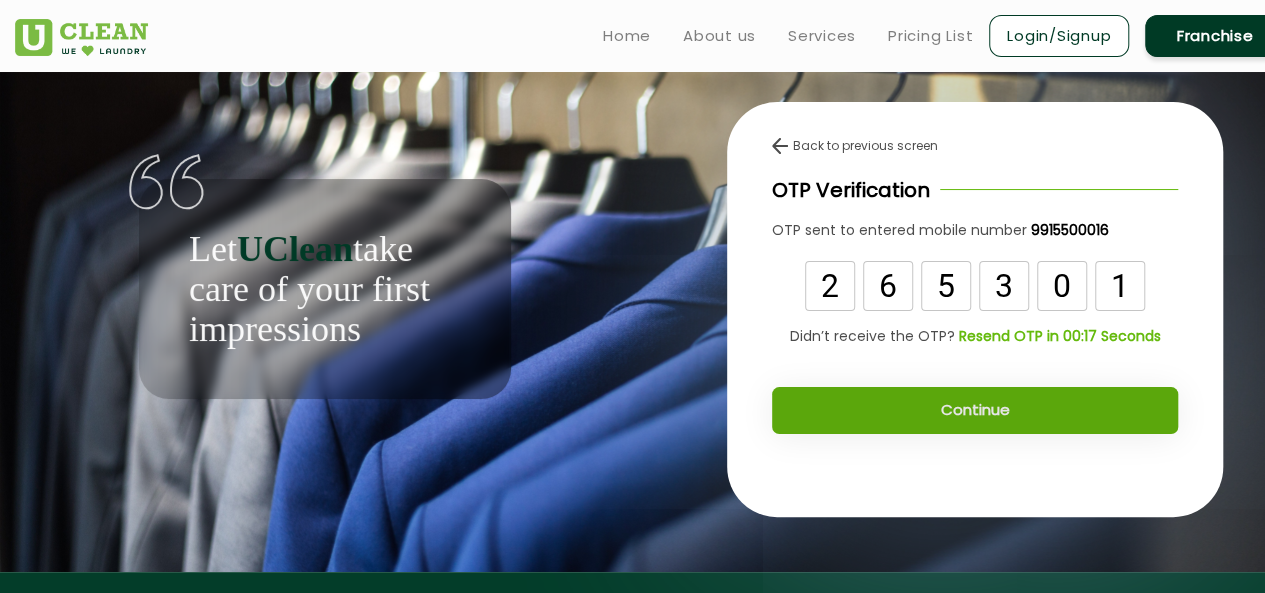 type on "1" 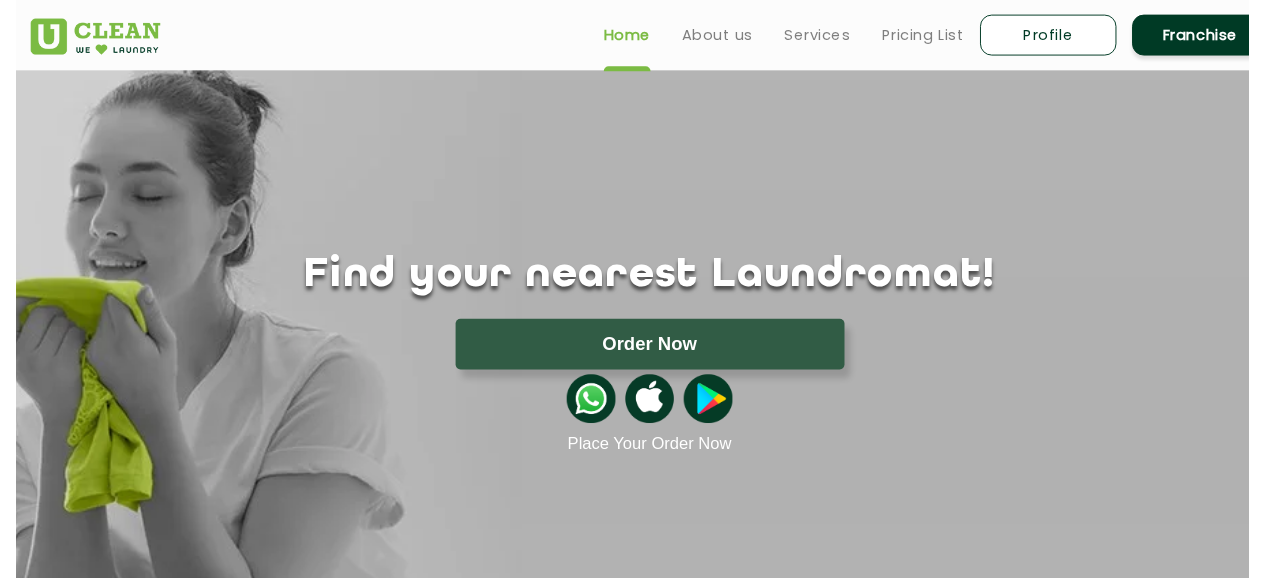 scroll, scrollTop: 0, scrollLeft: 0, axis: both 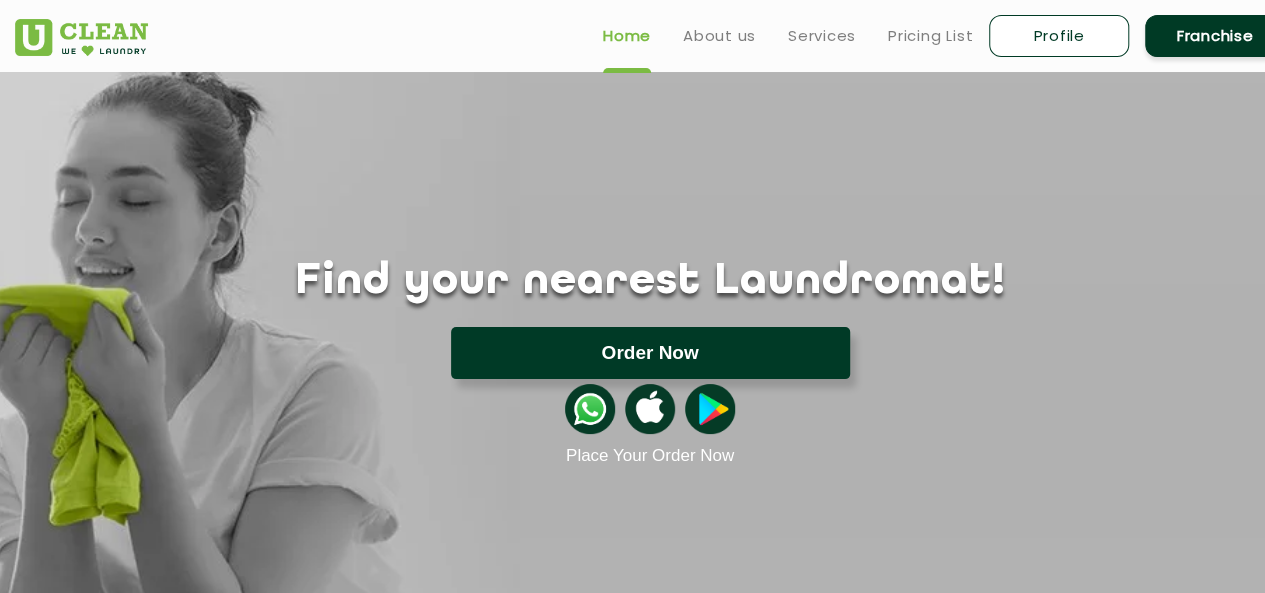 click on "Order Now" 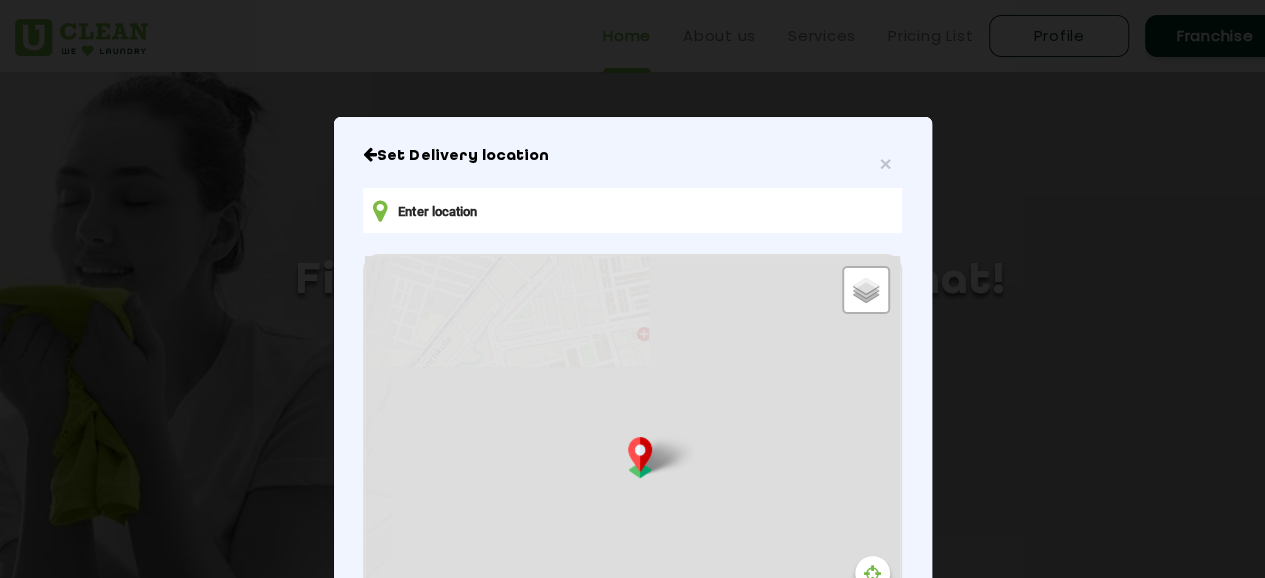 type on "357, [GEOGRAPHIC_DATA], [GEOGRAPHIC_DATA]" 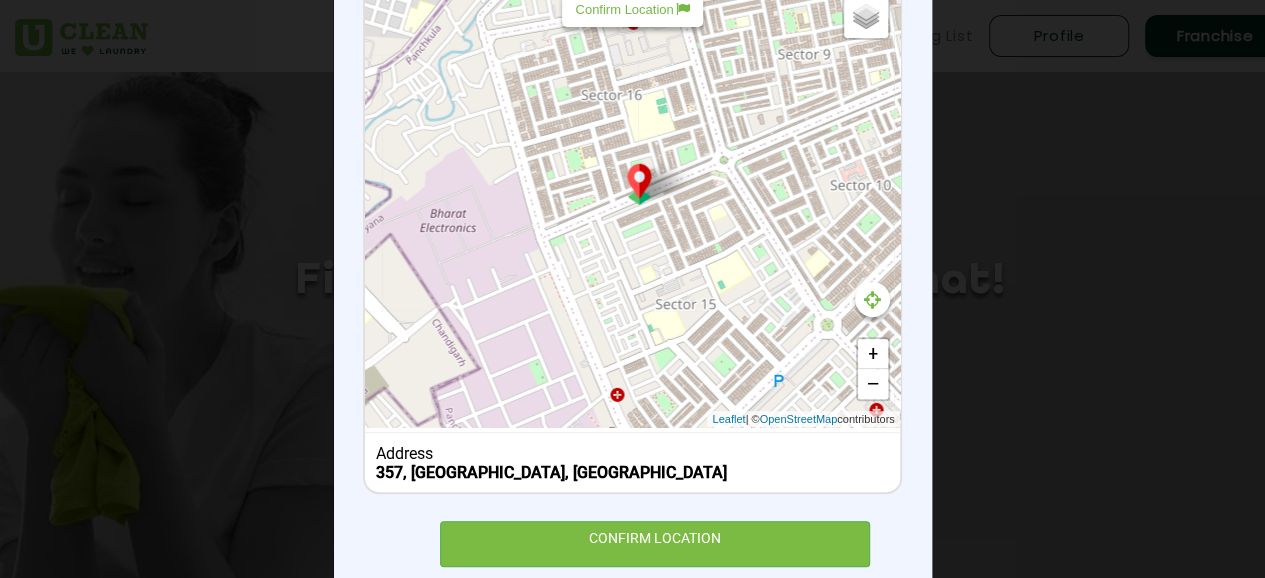 scroll, scrollTop: 272, scrollLeft: 0, axis: vertical 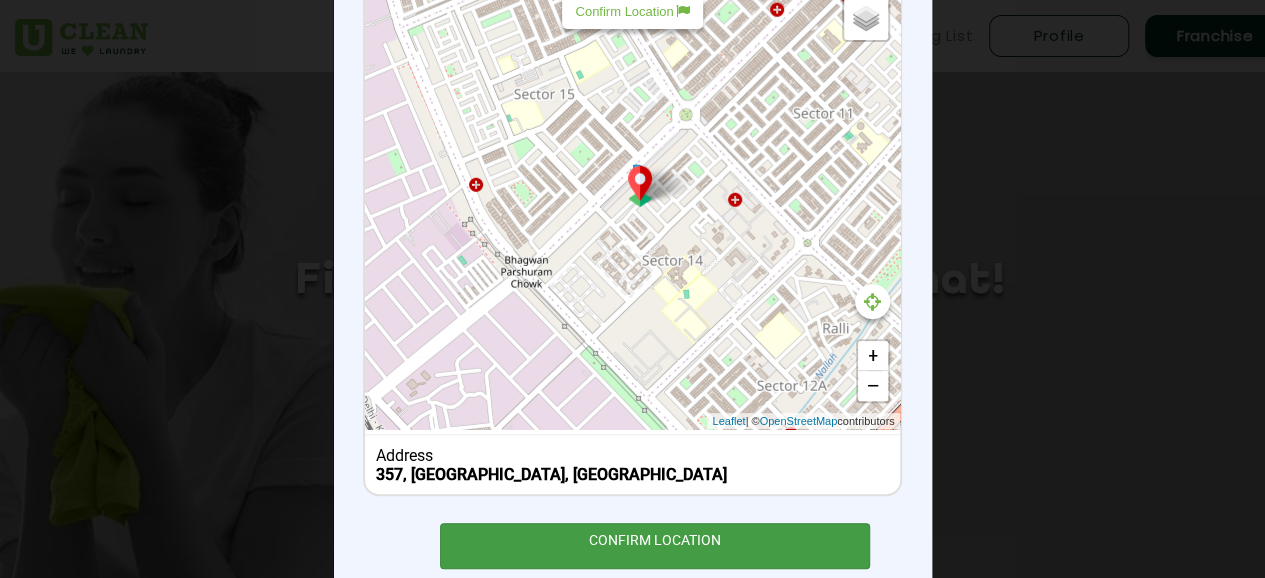 click on "CONFIRM LOCATION" at bounding box center (655, 545) 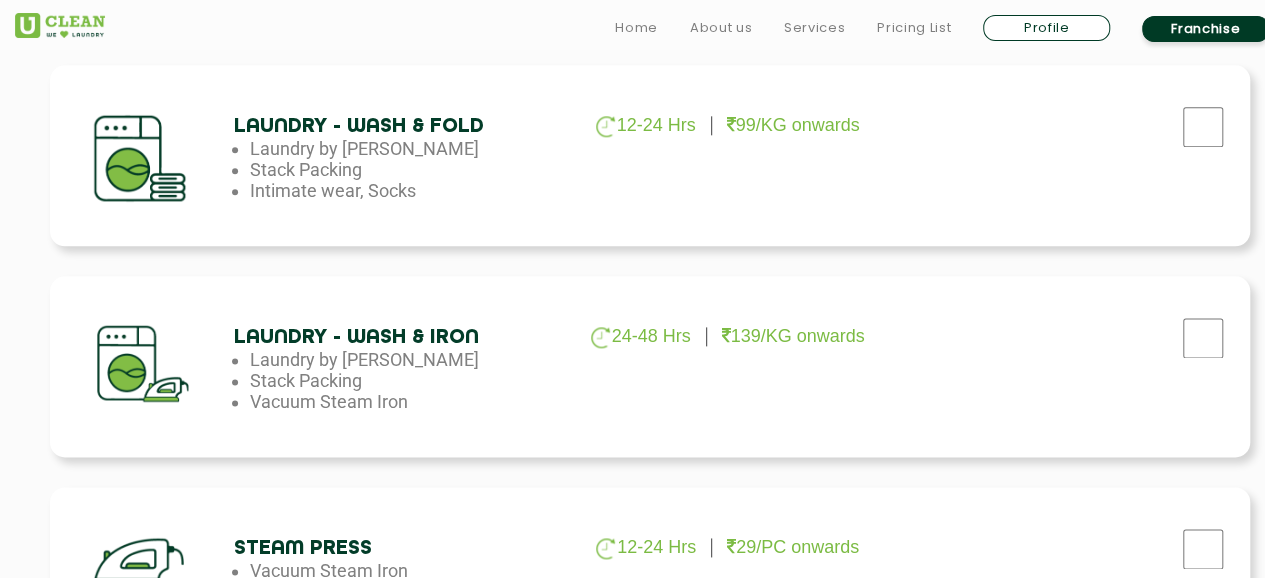 scroll, scrollTop: 1128, scrollLeft: 0, axis: vertical 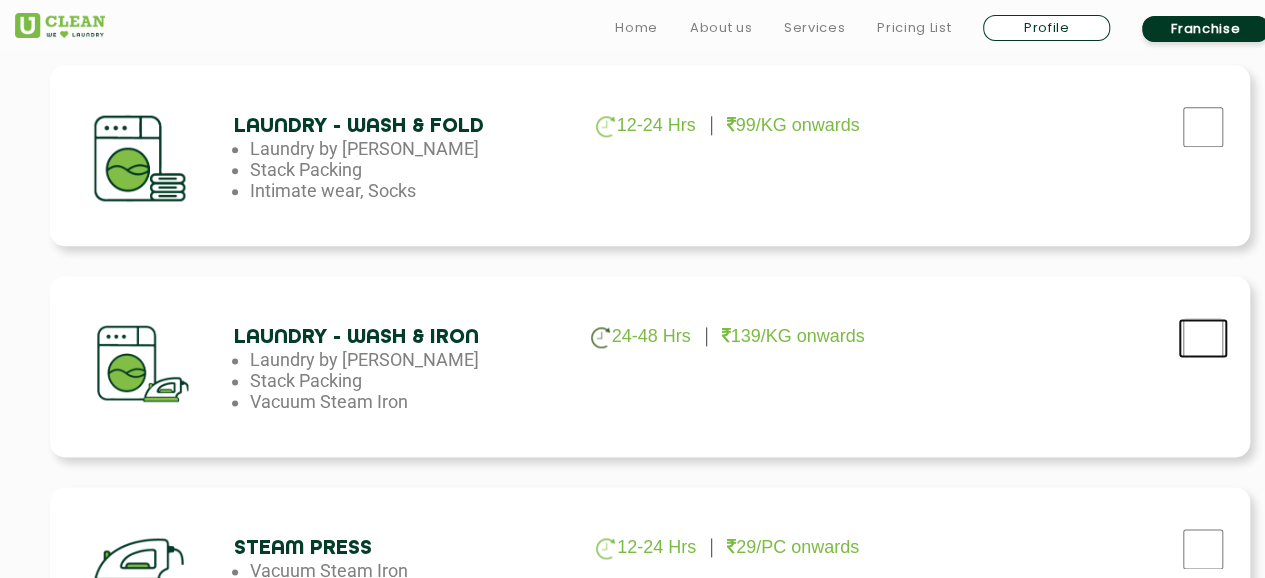 click at bounding box center (1203, -295) 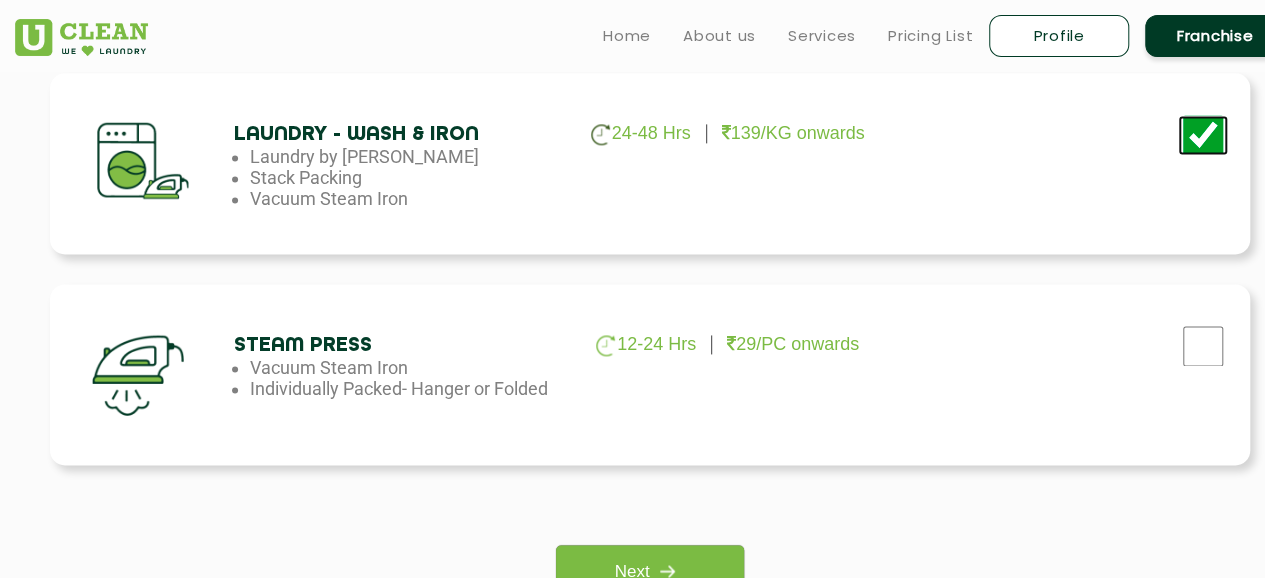 scroll, scrollTop: 1332, scrollLeft: 0, axis: vertical 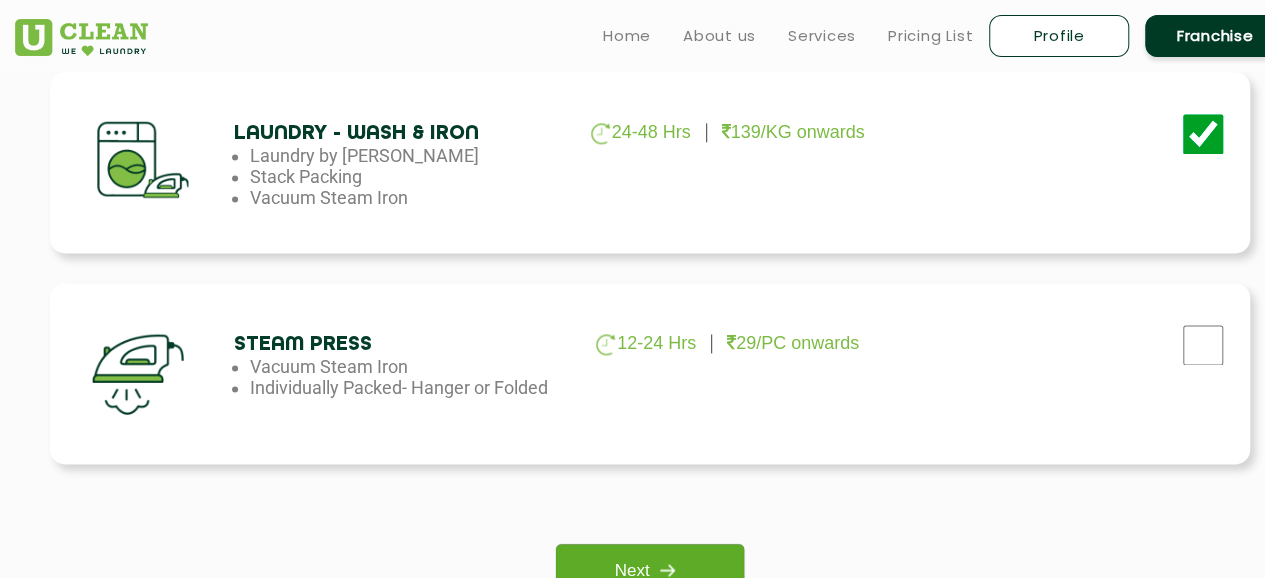 click on "Next" at bounding box center [649, 571] 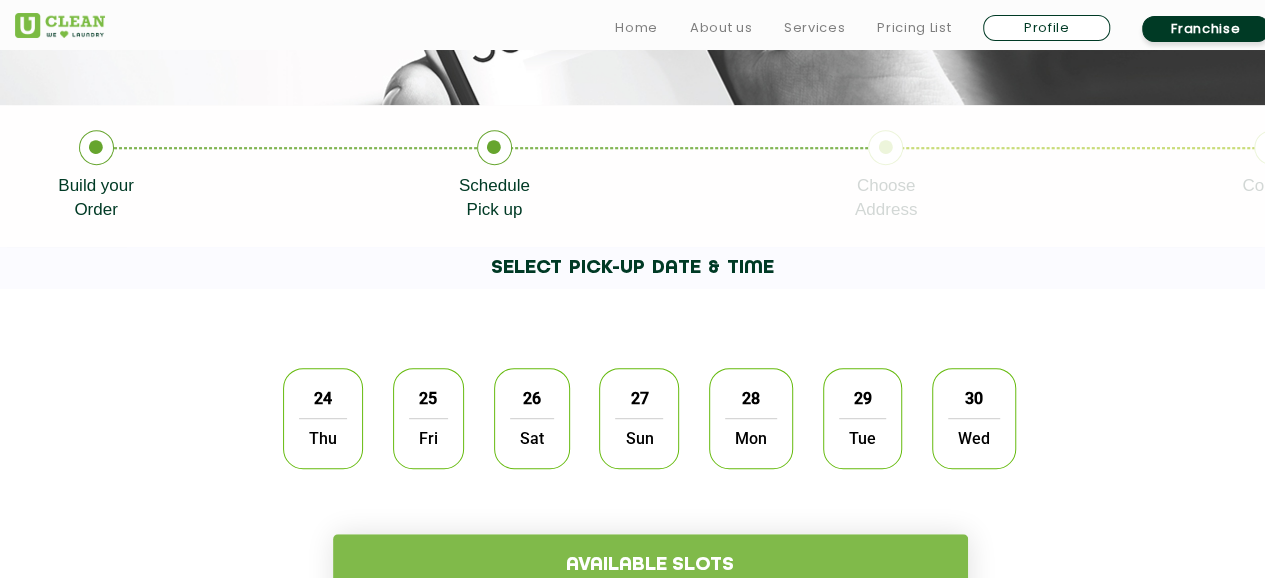 scroll, scrollTop: 358, scrollLeft: 0, axis: vertical 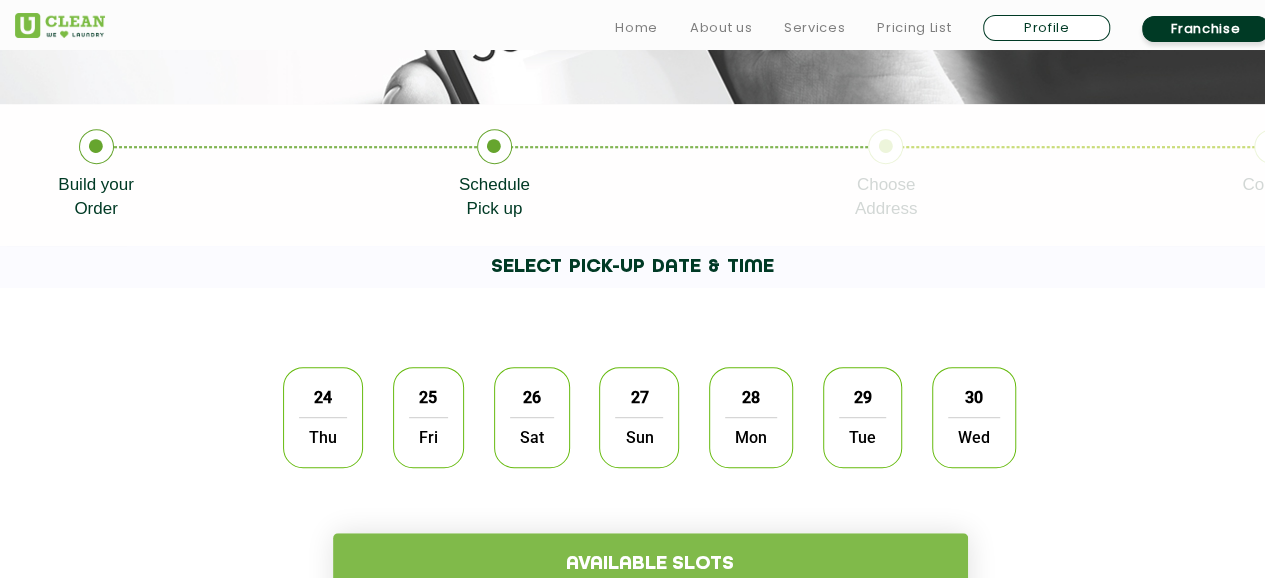 click on "Thu" 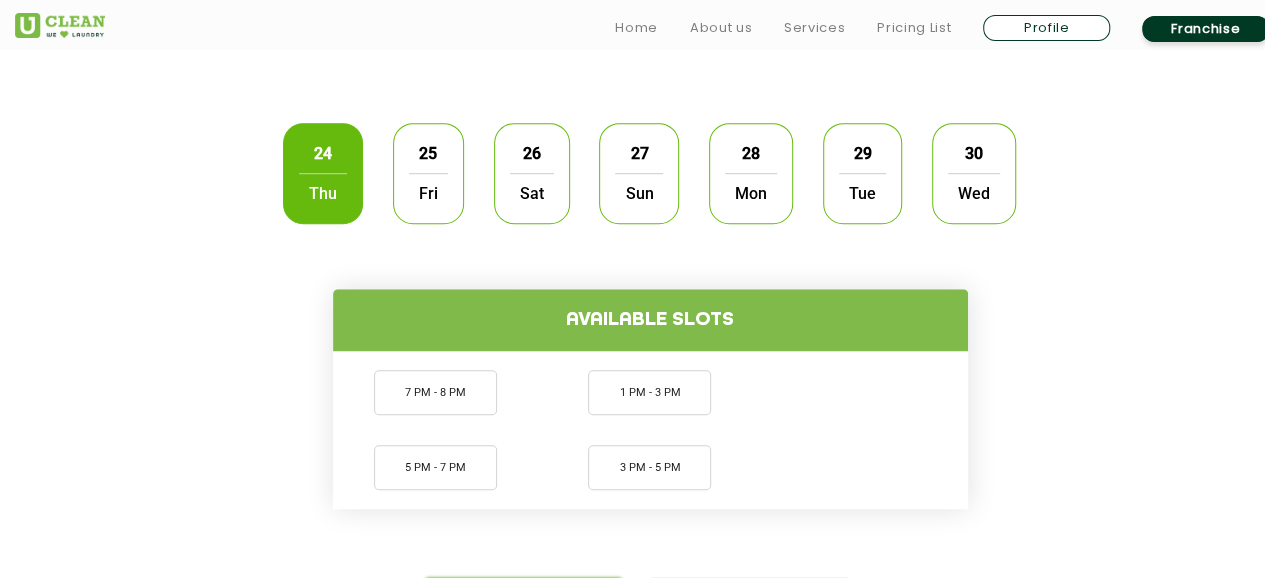 scroll, scrollTop: 606, scrollLeft: 0, axis: vertical 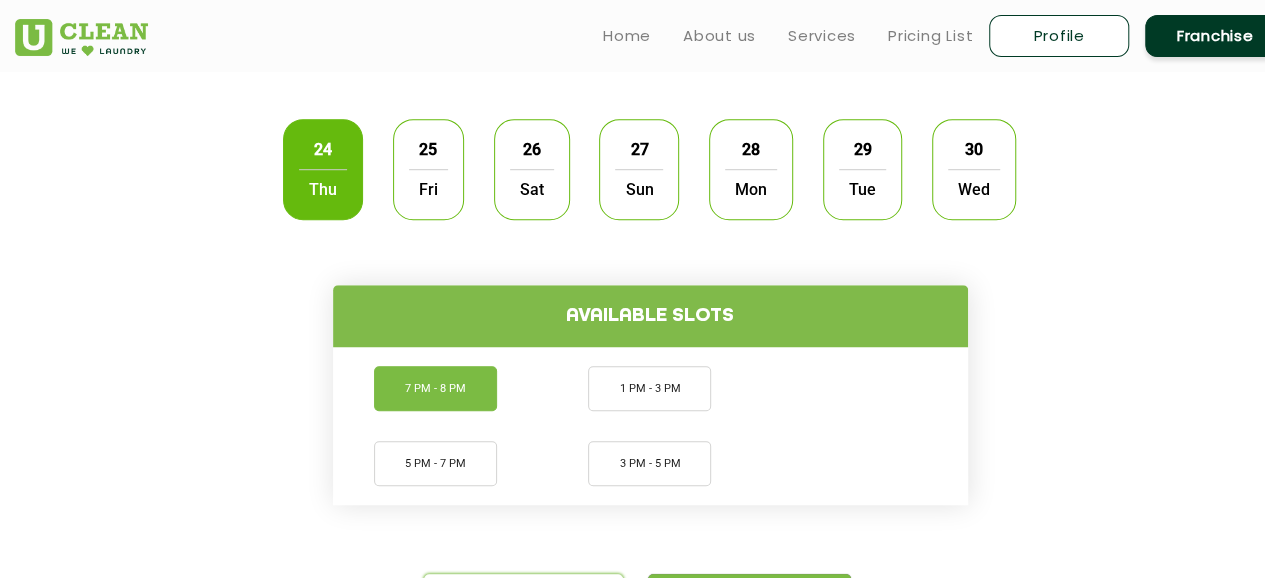 click on "7 PM - 8 PM" 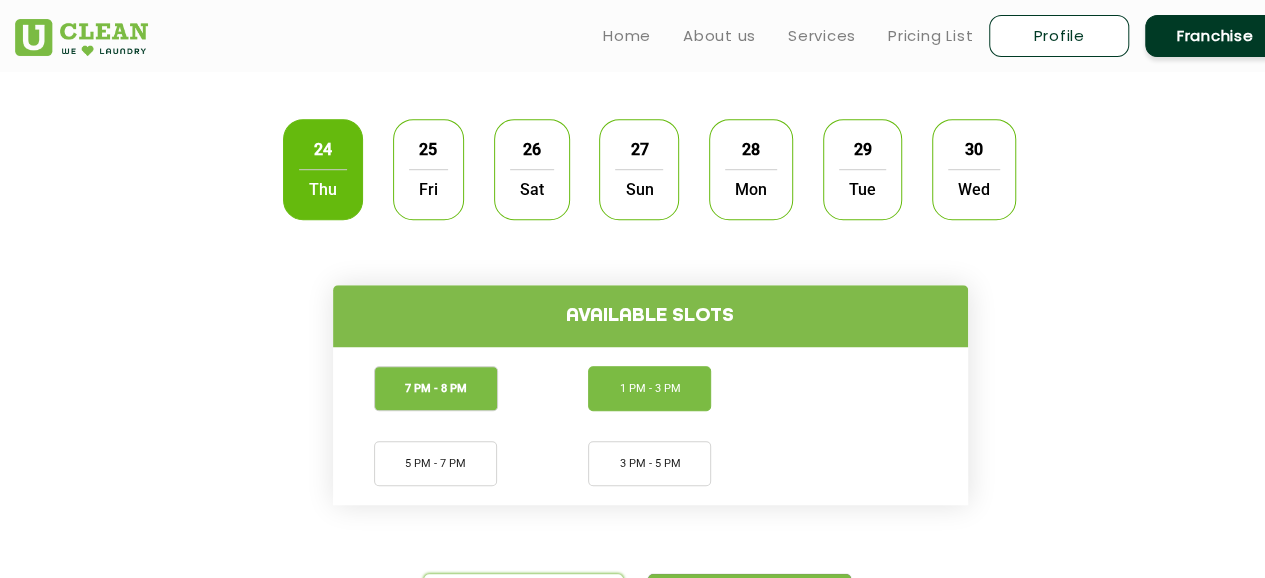 click on "1 PM - 3 PM" 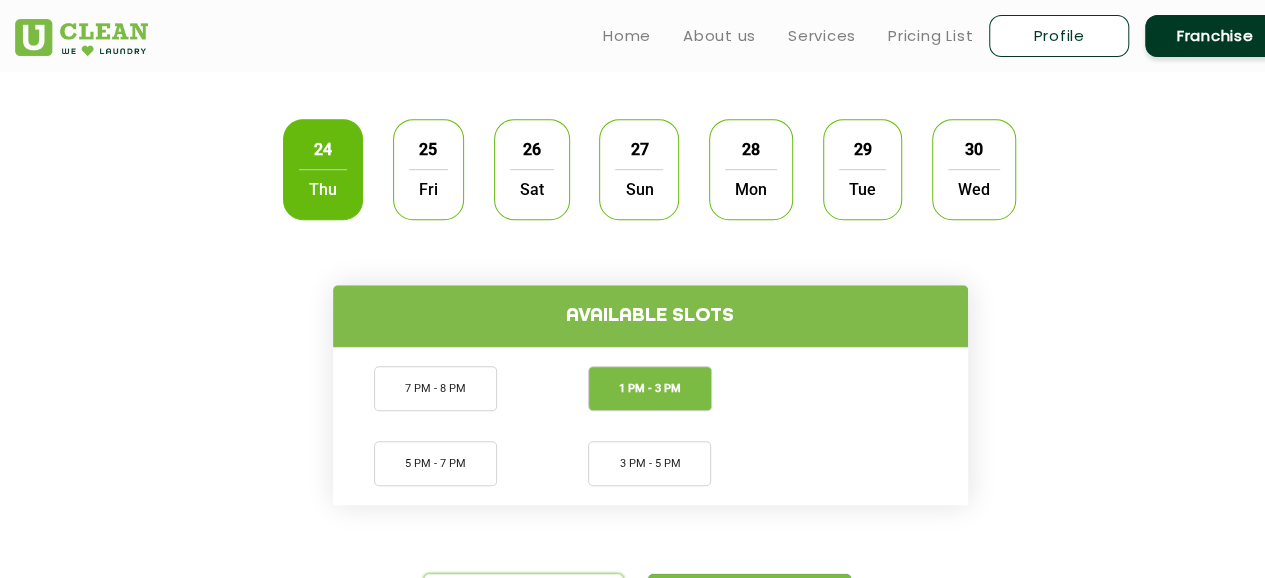 click on "Available slots" 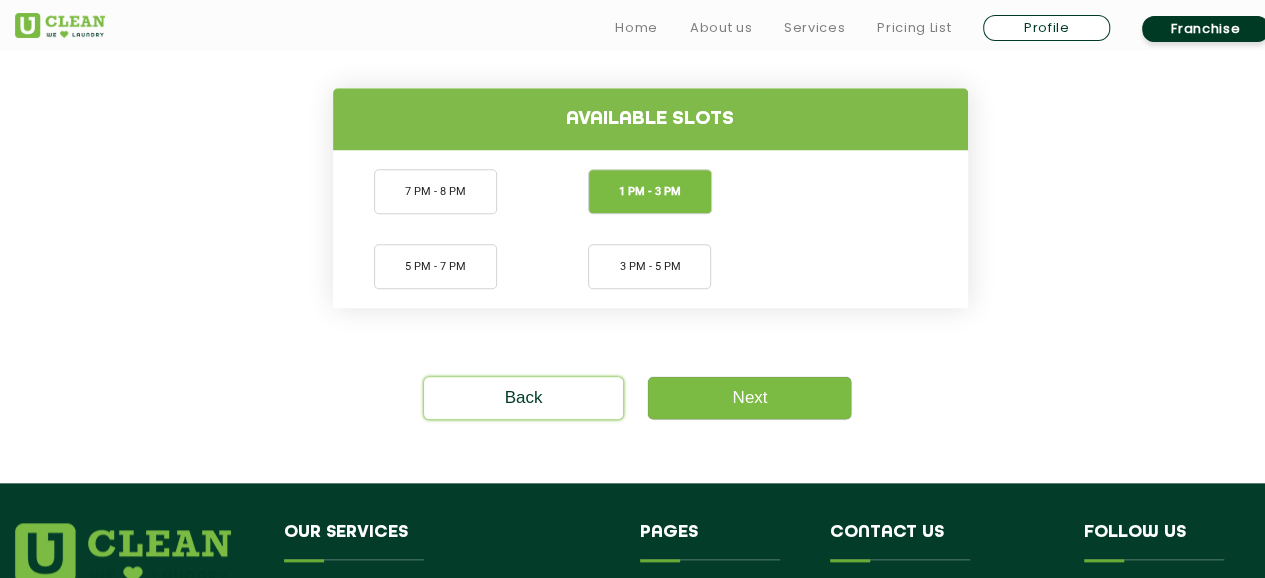 scroll, scrollTop: 804, scrollLeft: 0, axis: vertical 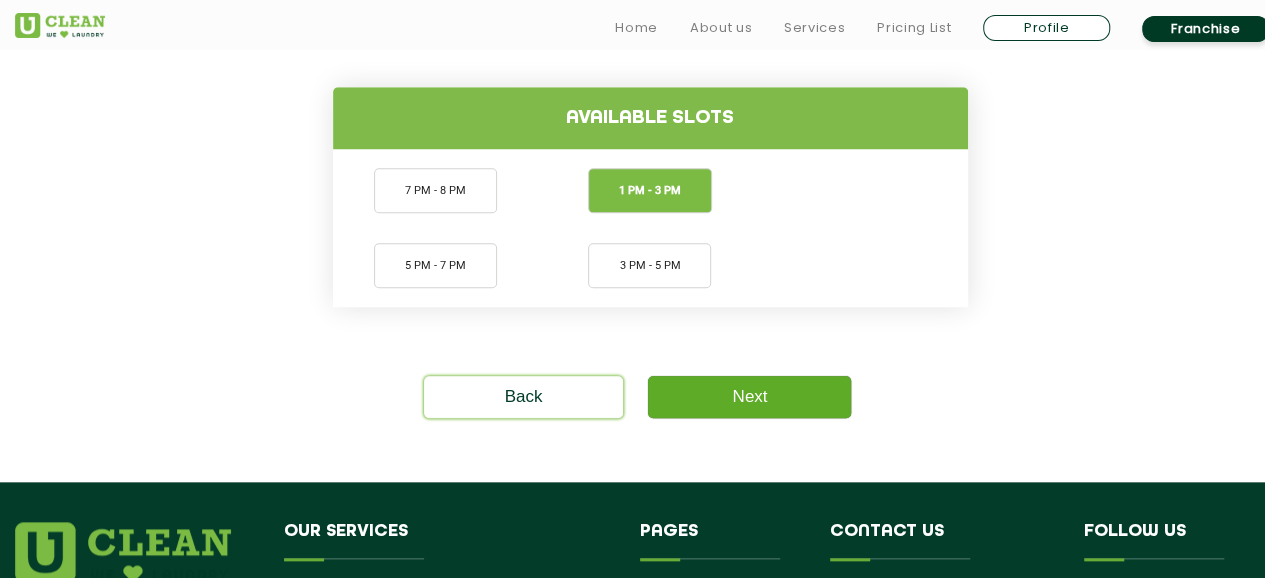 click on "Next" 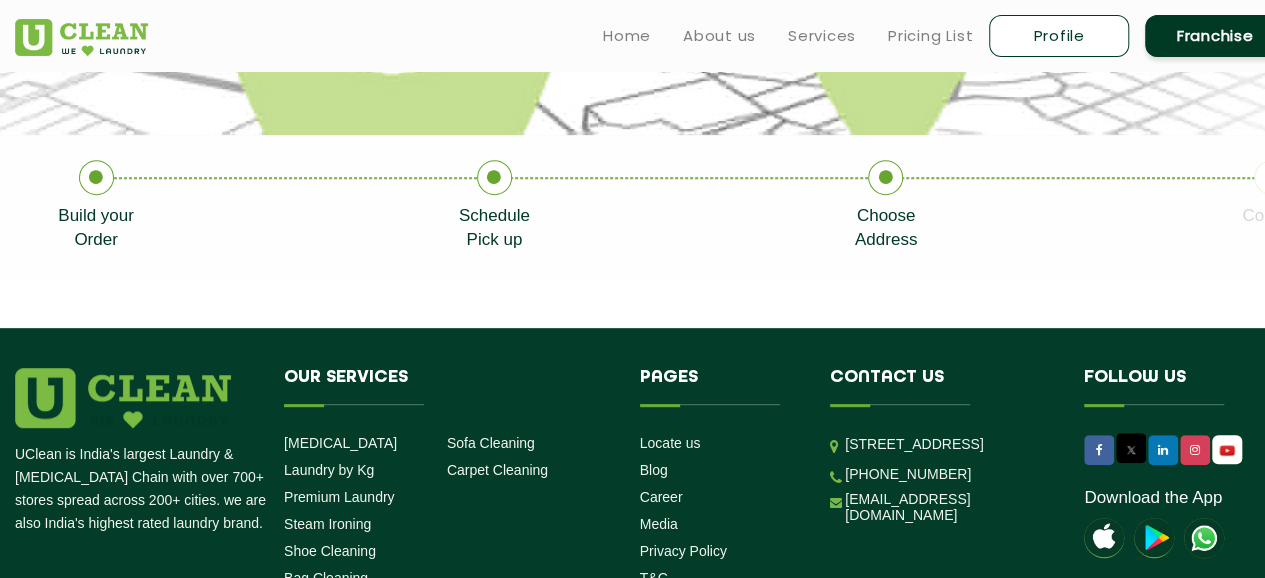 scroll, scrollTop: 324, scrollLeft: 0, axis: vertical 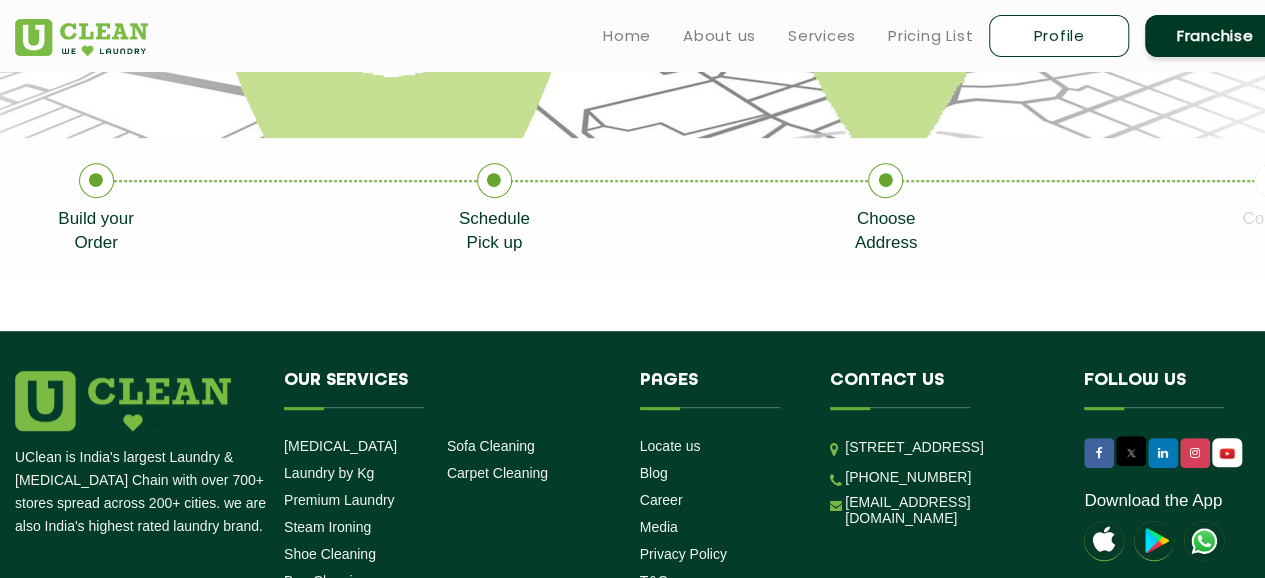 click 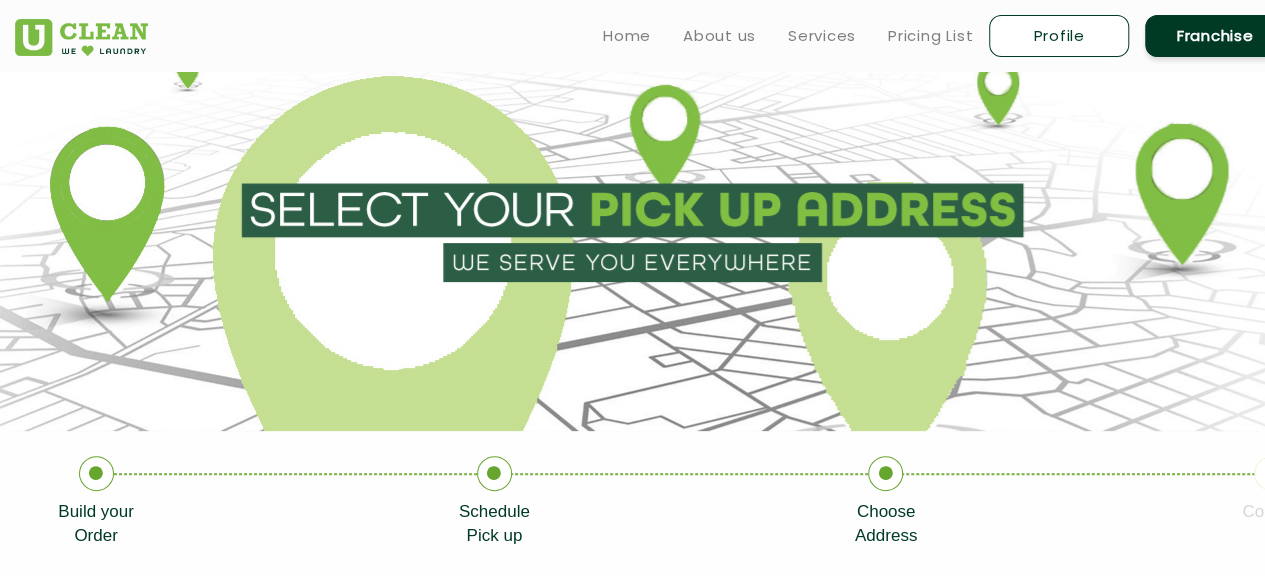 scroll, scrollTop: 0, scrollLeft: 0, axis: both 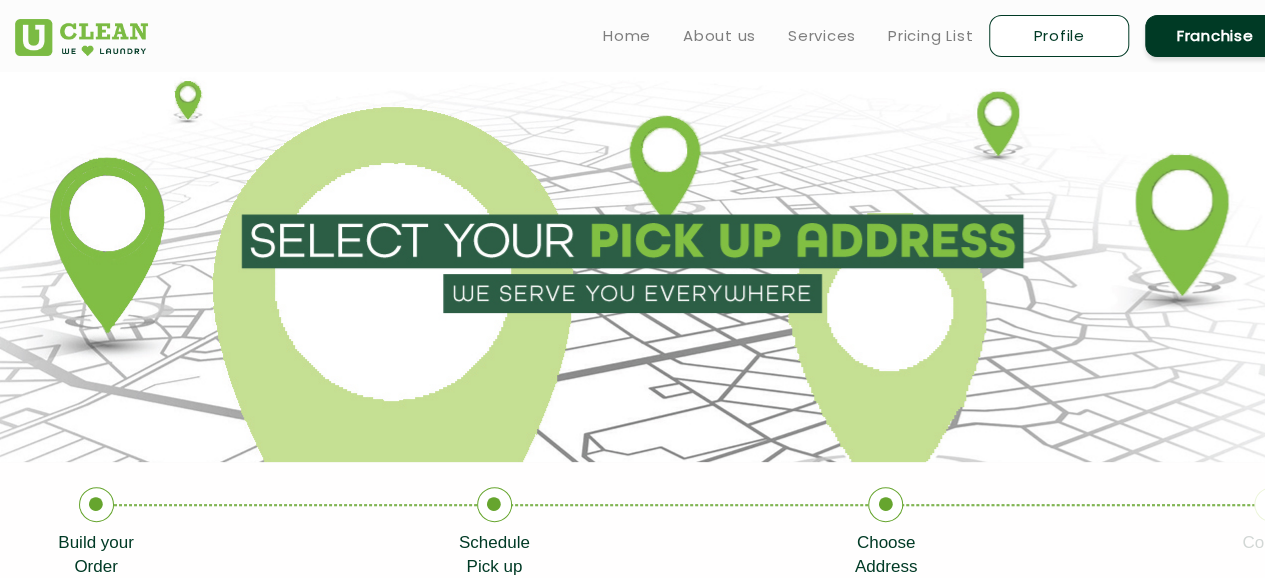 click 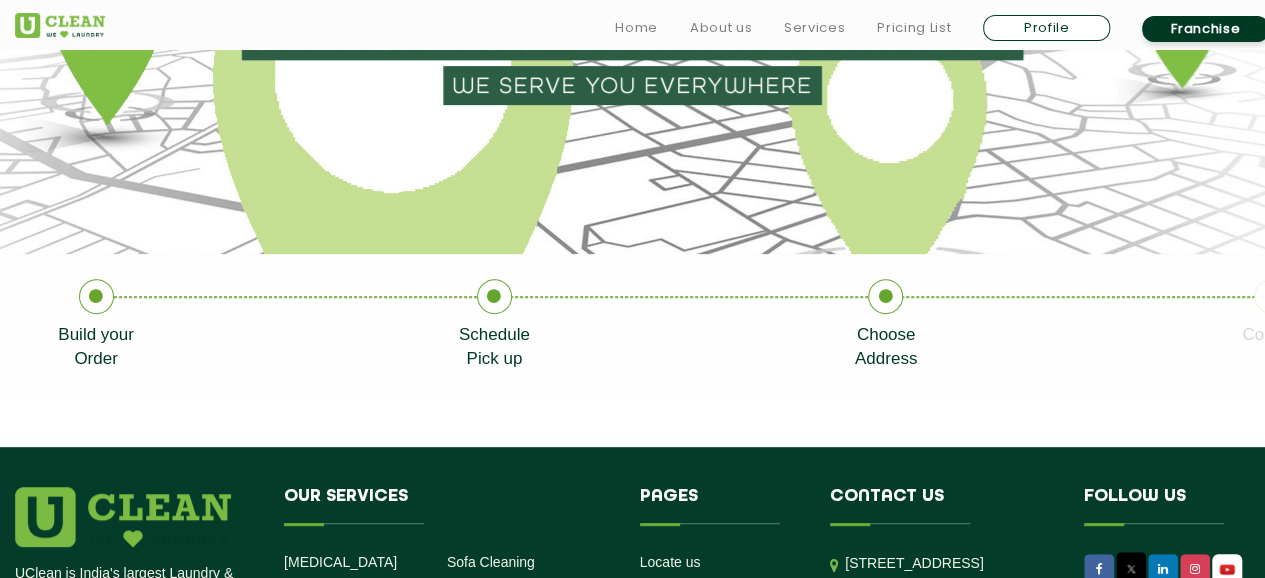 scroll, scrollTop: 208, scrollLeft: 0, axis: vertical 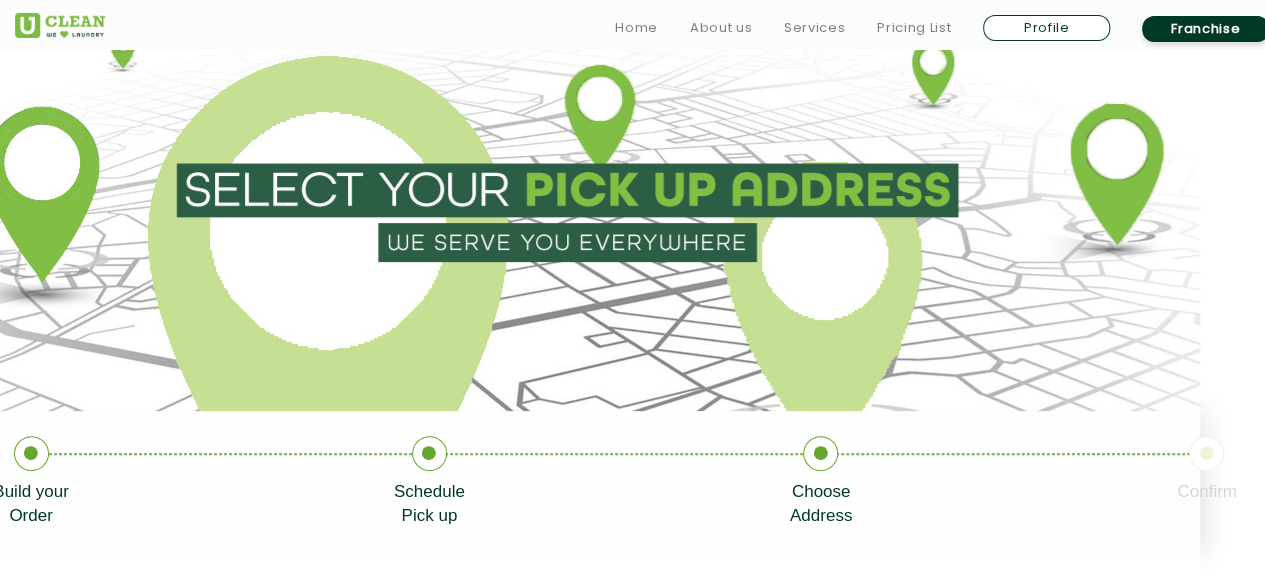 click 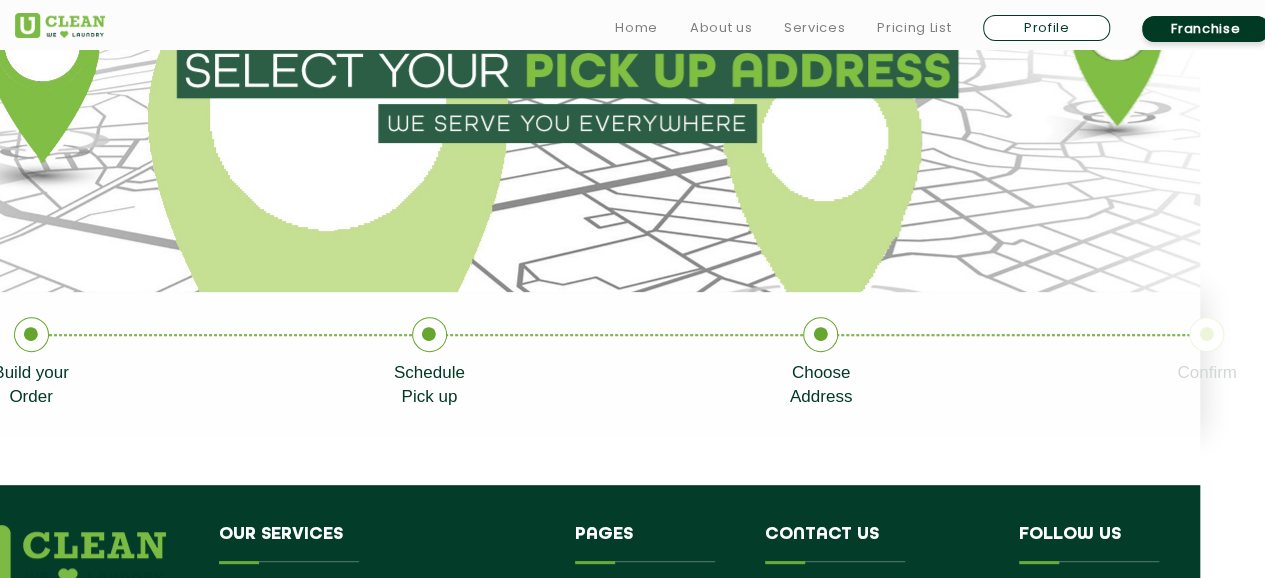scroll, scrollTop: 172, scrollLeft: 65, axis: both 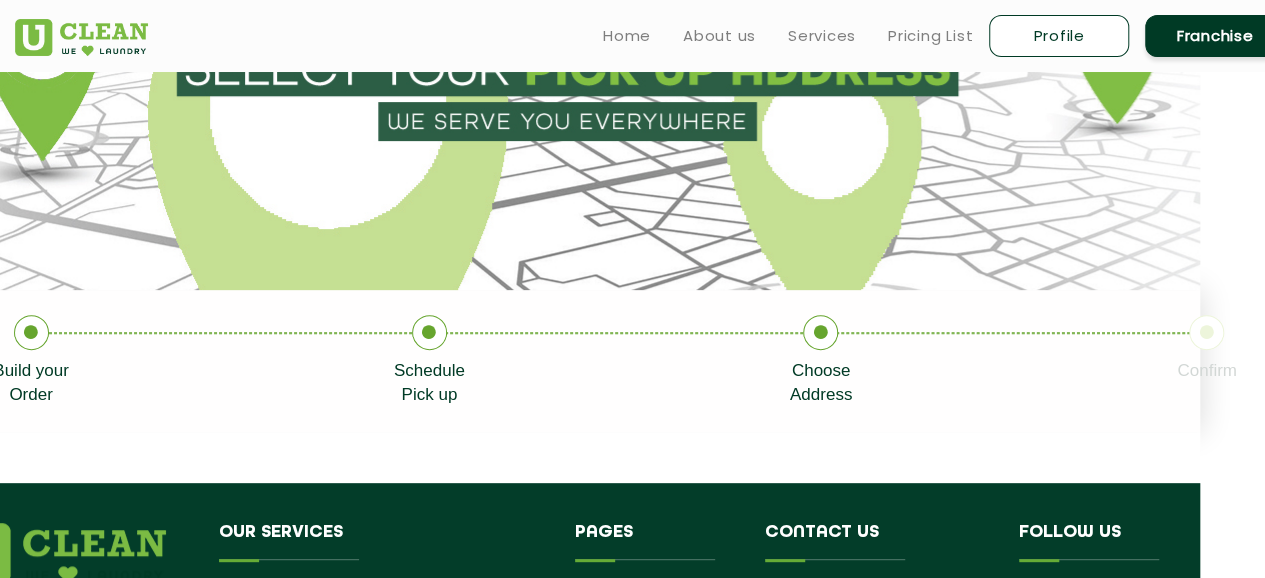 click 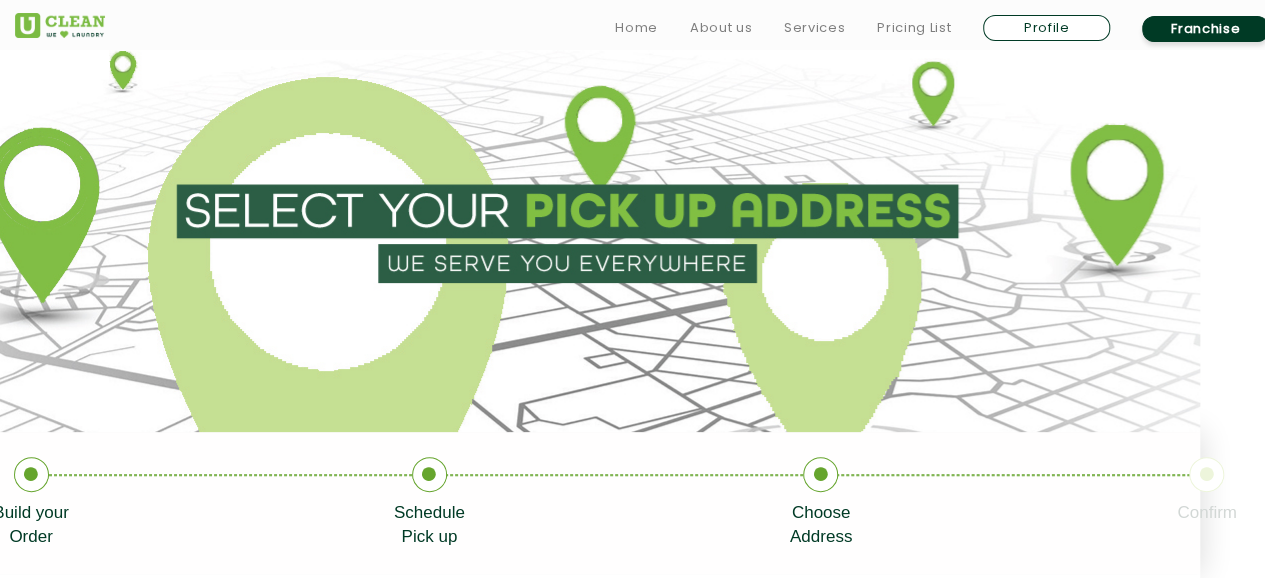 scroll, scrollTop: 31, scrollLeft: 65, axis: both 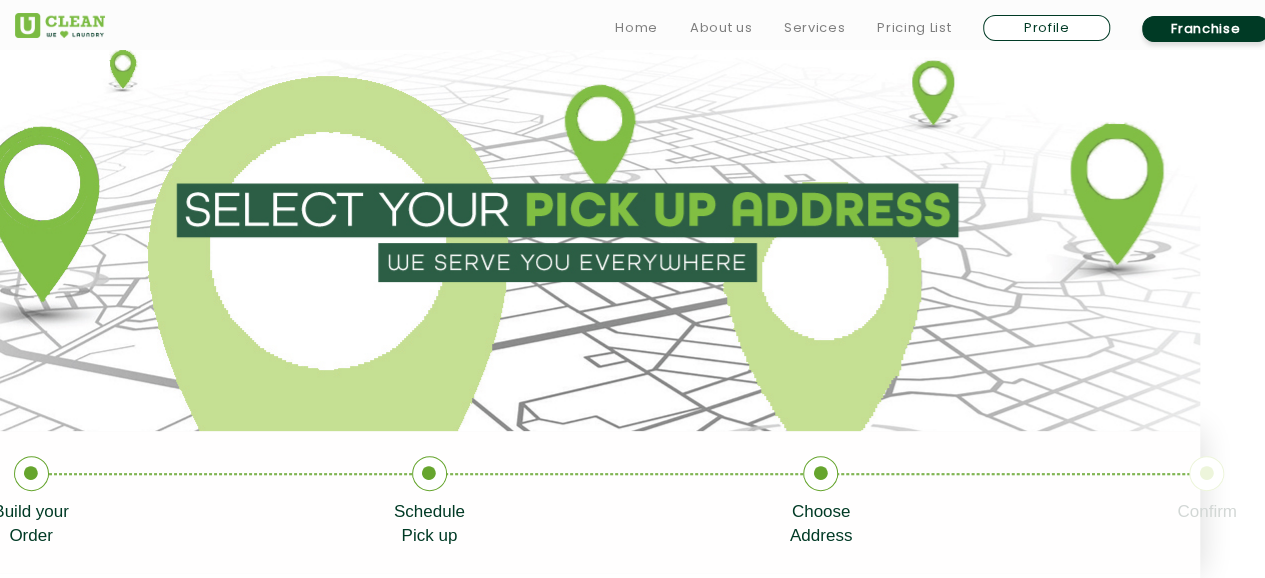 click 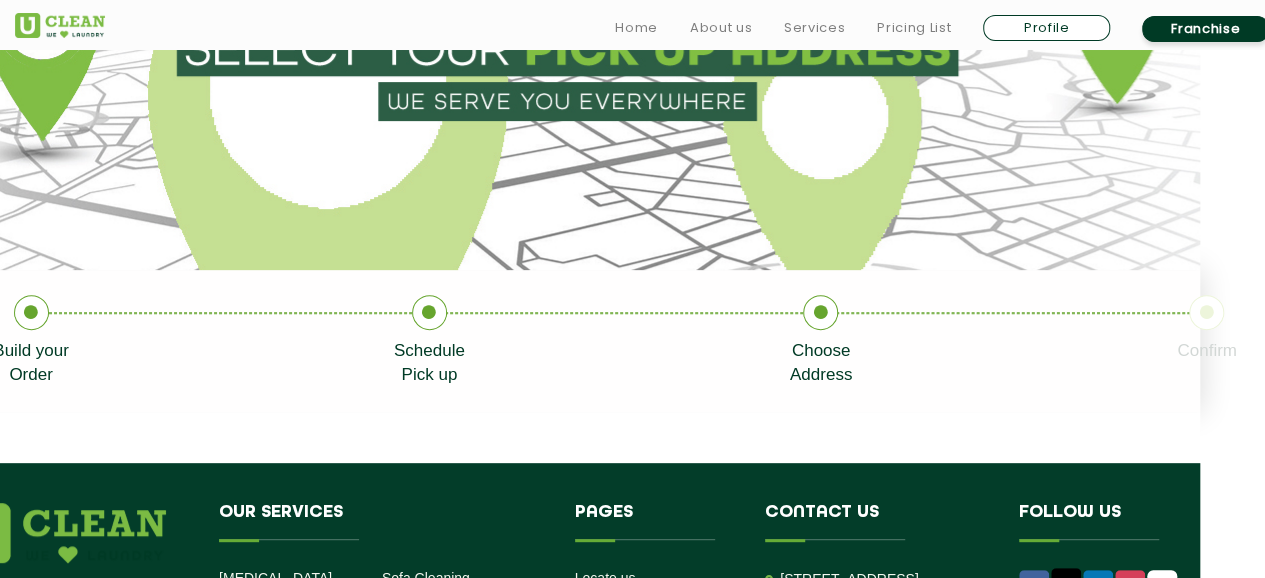 scroll, scrollTop: 198, scrollLeft: 65, axis: both 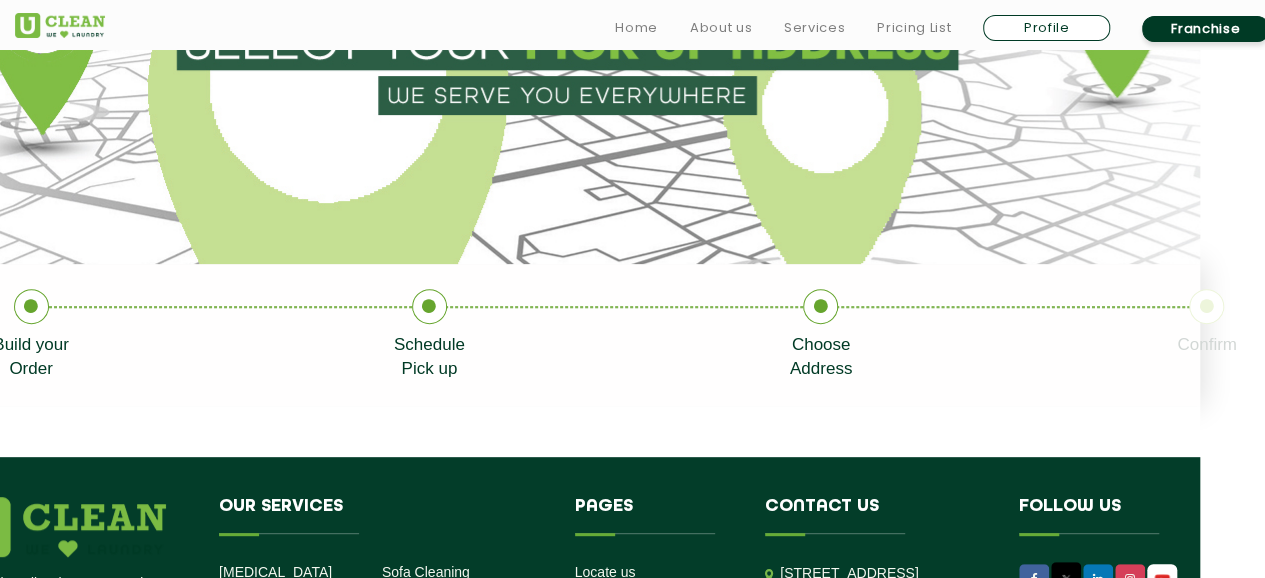 click 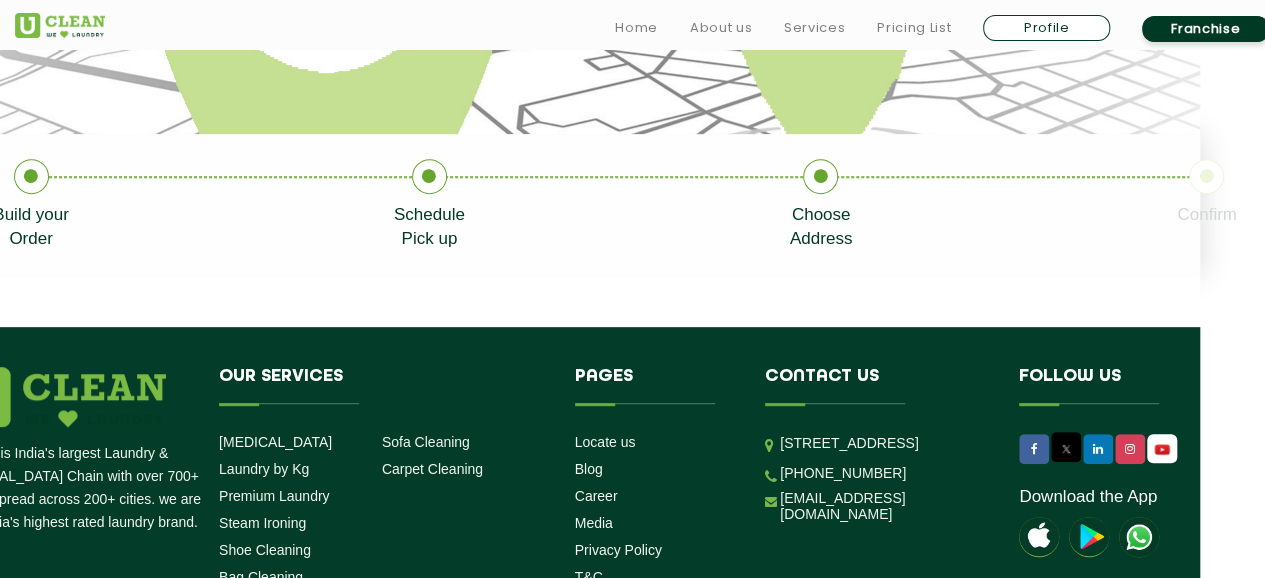 scroll, scrollTop: 330, scrollLeft: 65, axis: both 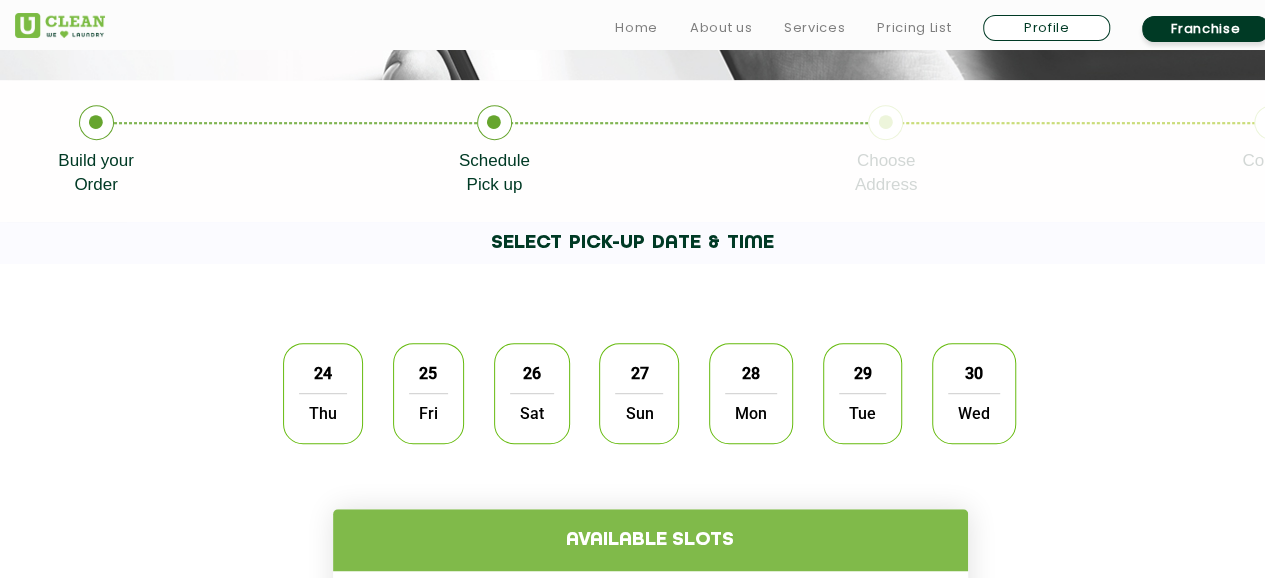 click on "24" 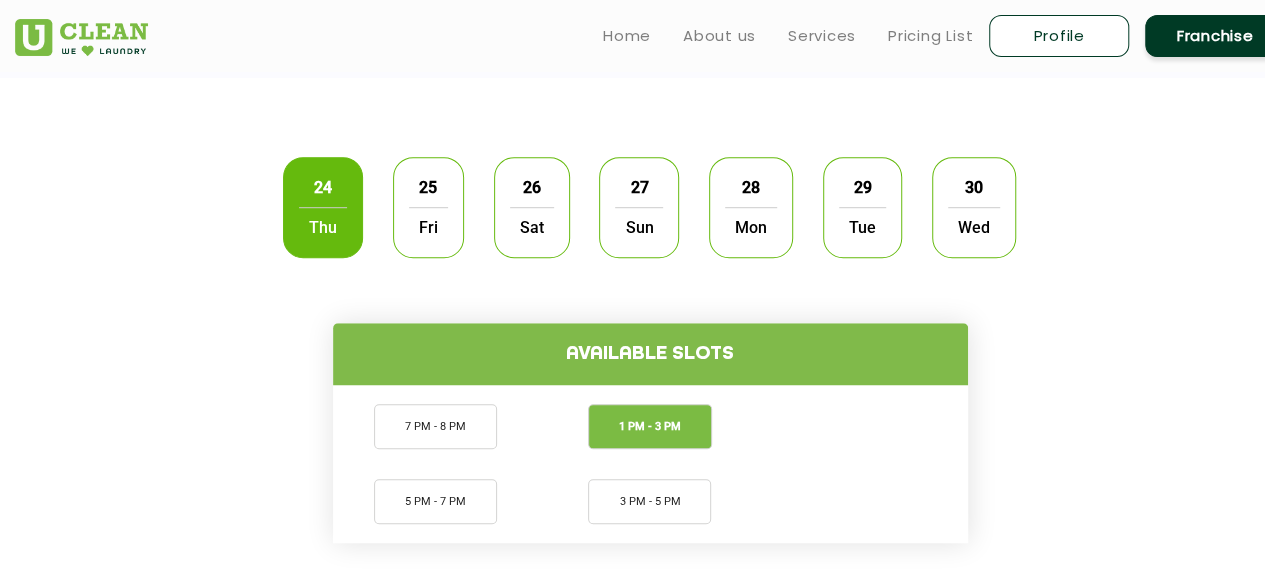 scroll, scrollTop: 583, scrollLeft: 0, axis: vertical 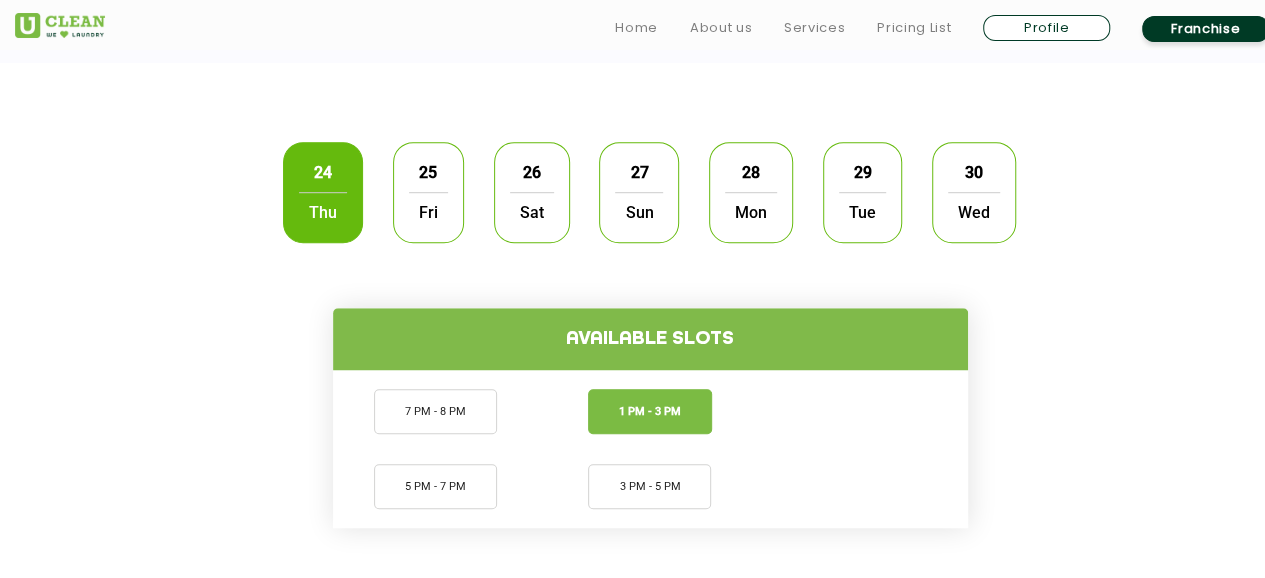 click on "1 PM - 3 PM" 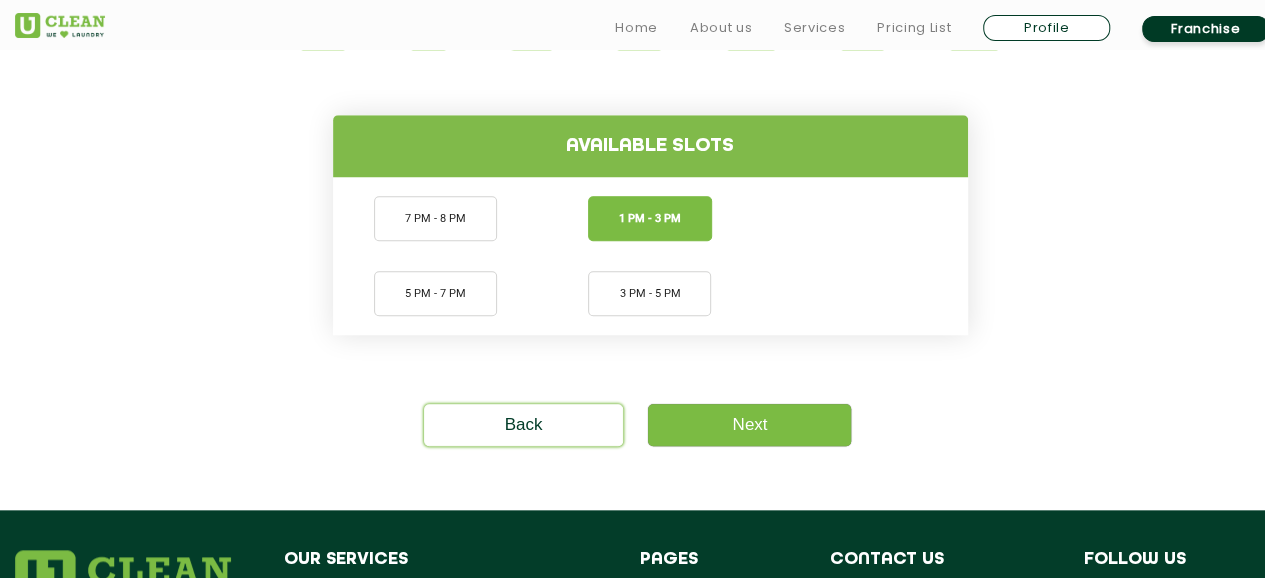 scroll, scrollTop: 788, scrollLeft: 0, axis: vertical 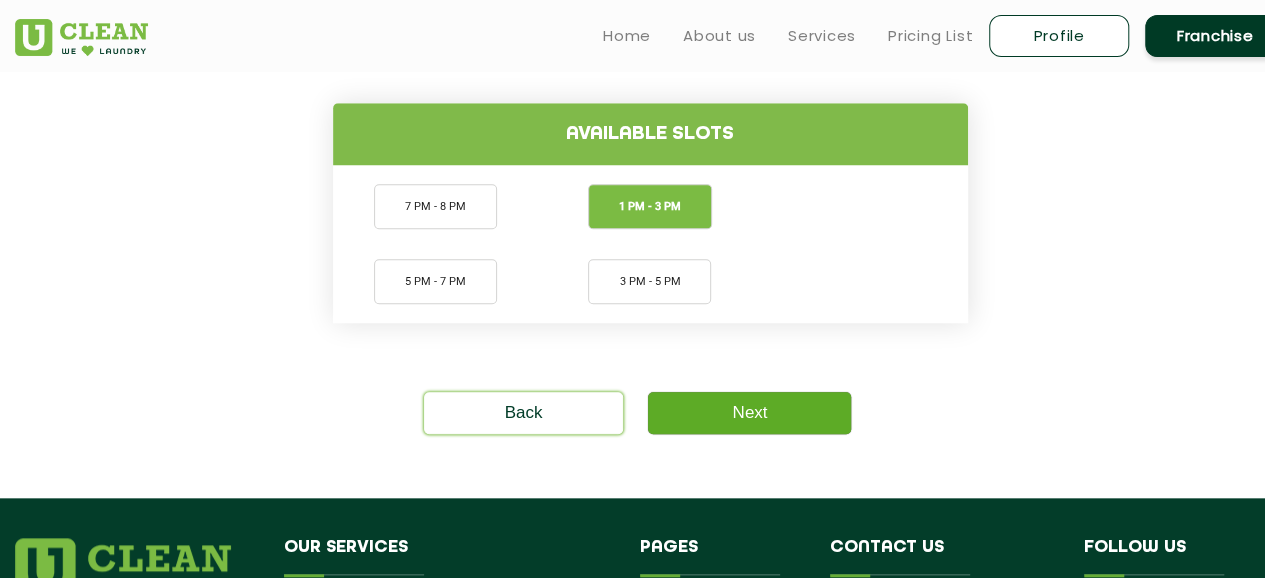 click on "Next" 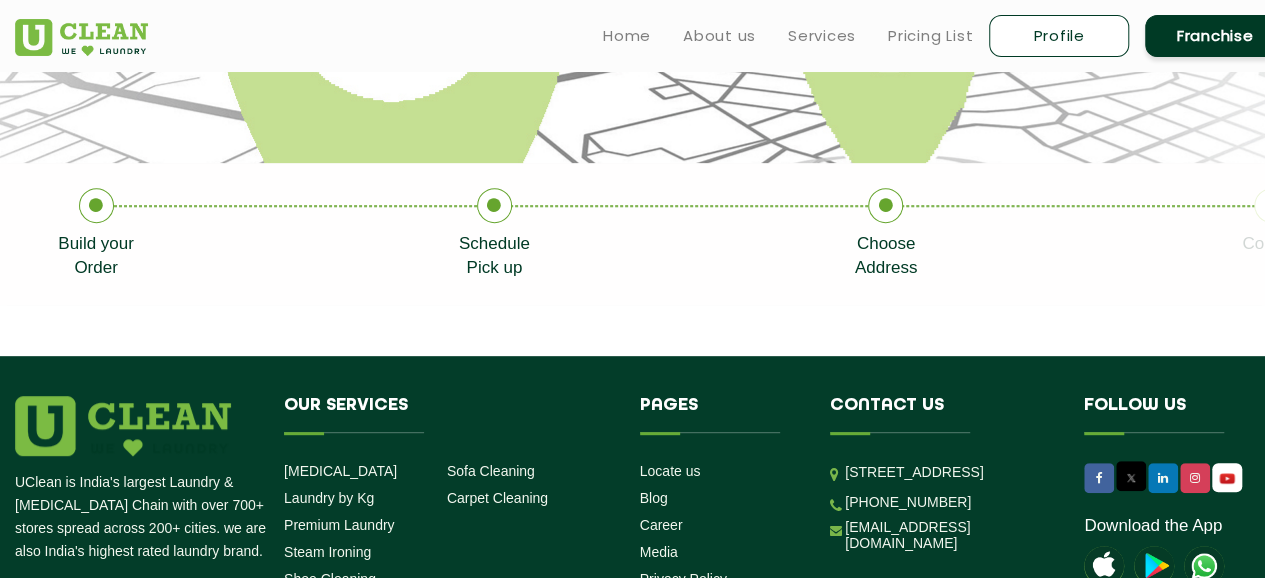 scroll, scrollTop: 299, scrollLeft: 65, axis: both 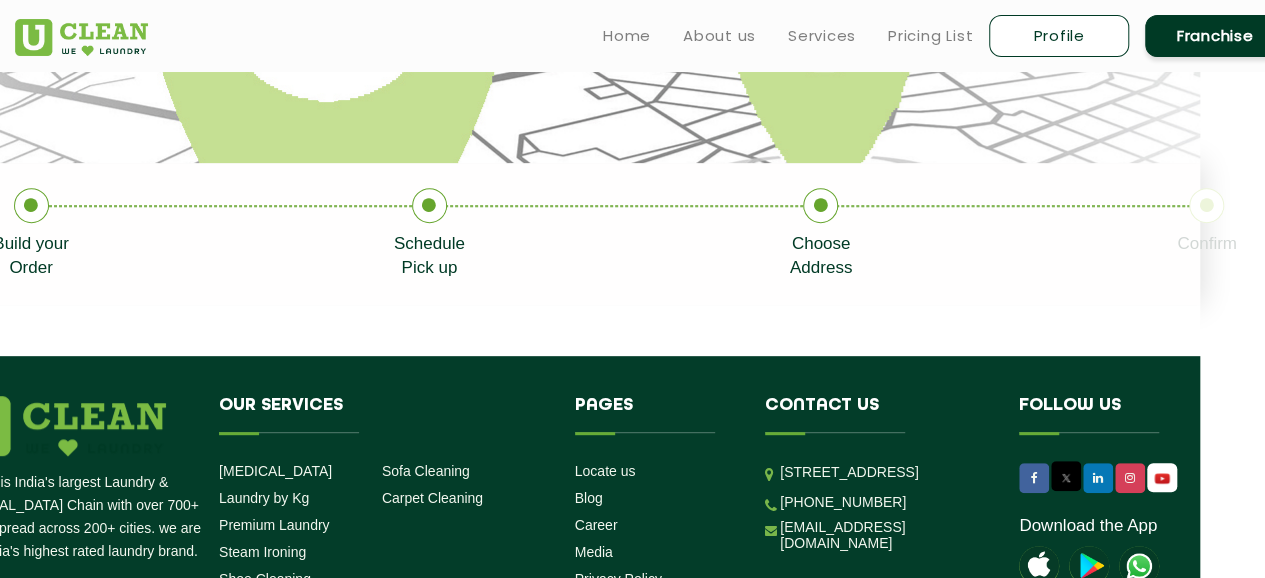 click on "Confirm" 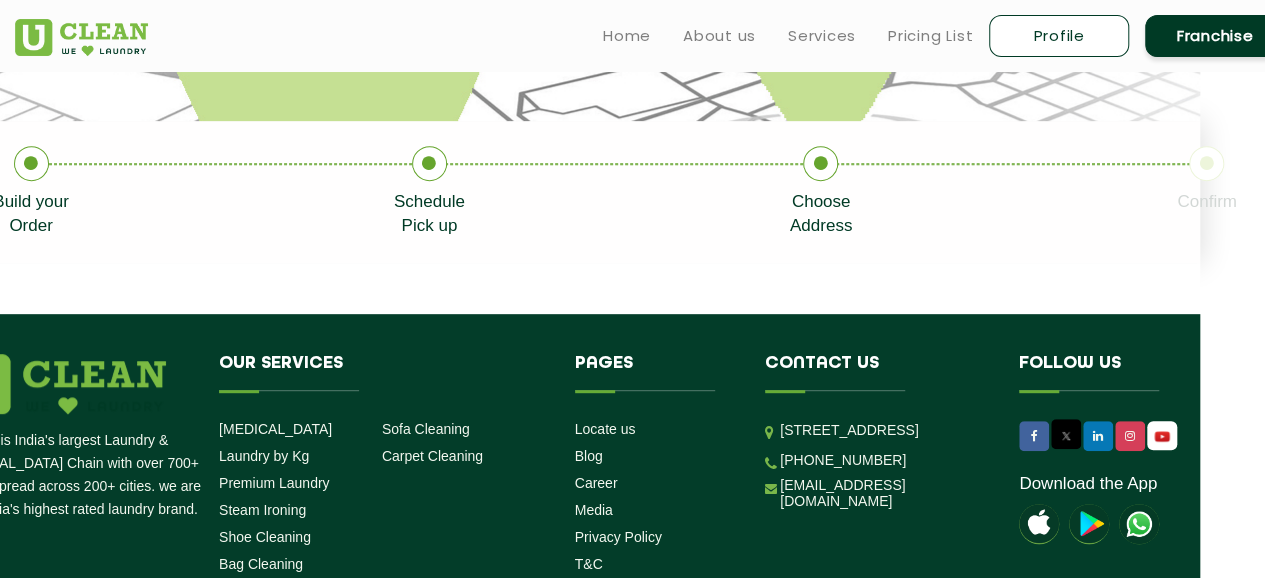 scroll, scrollTop: 334, scrollLeft: 65, axis: both 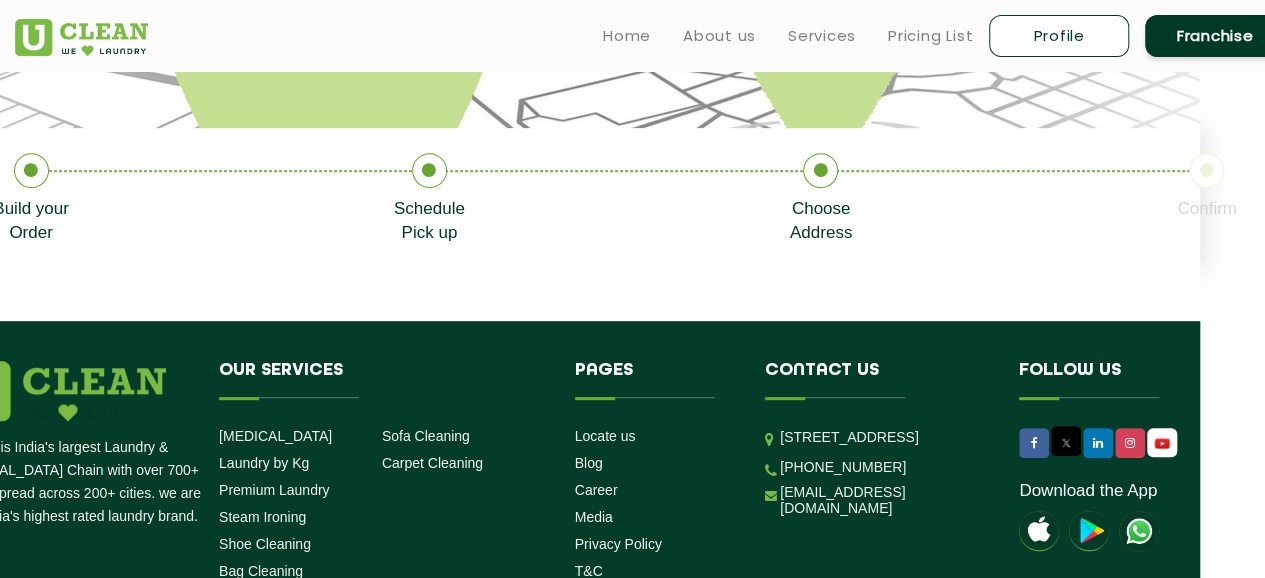 click at bounding box center (1139, 531) 